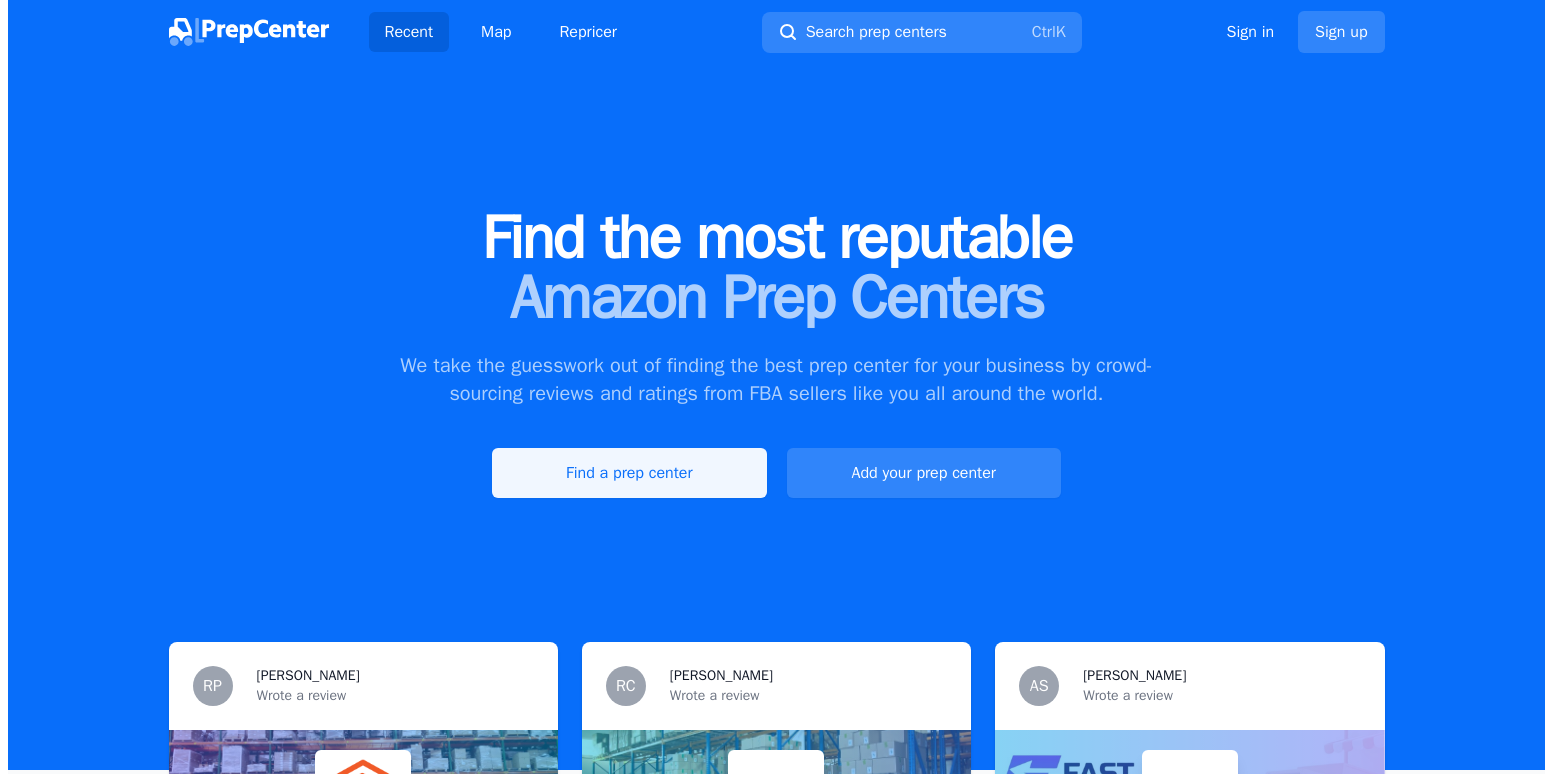 scroll, scrollTop: 0, scrollLeft: 0, axis: both 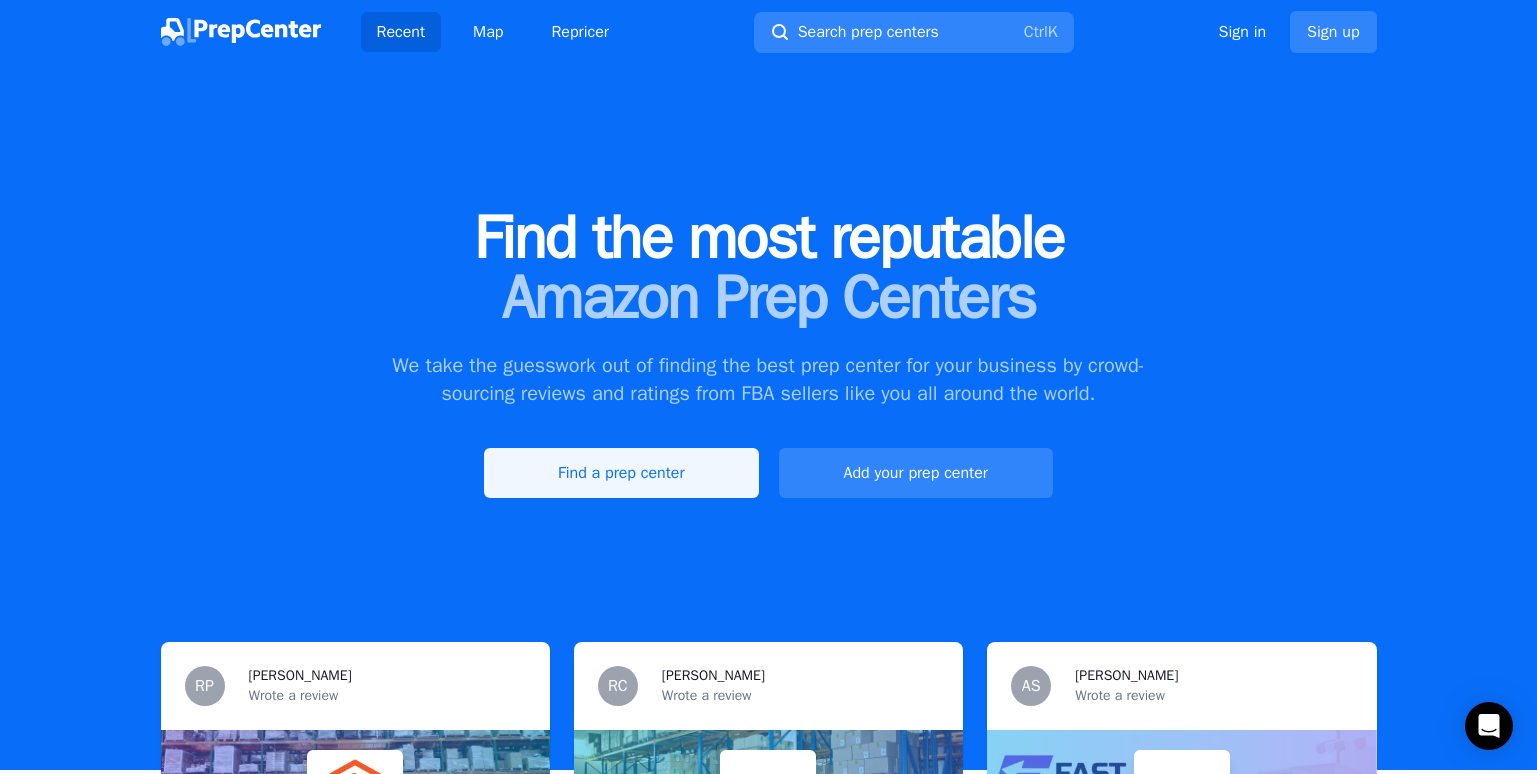 click on "Find a prep center" at bounding box center [621, 473] 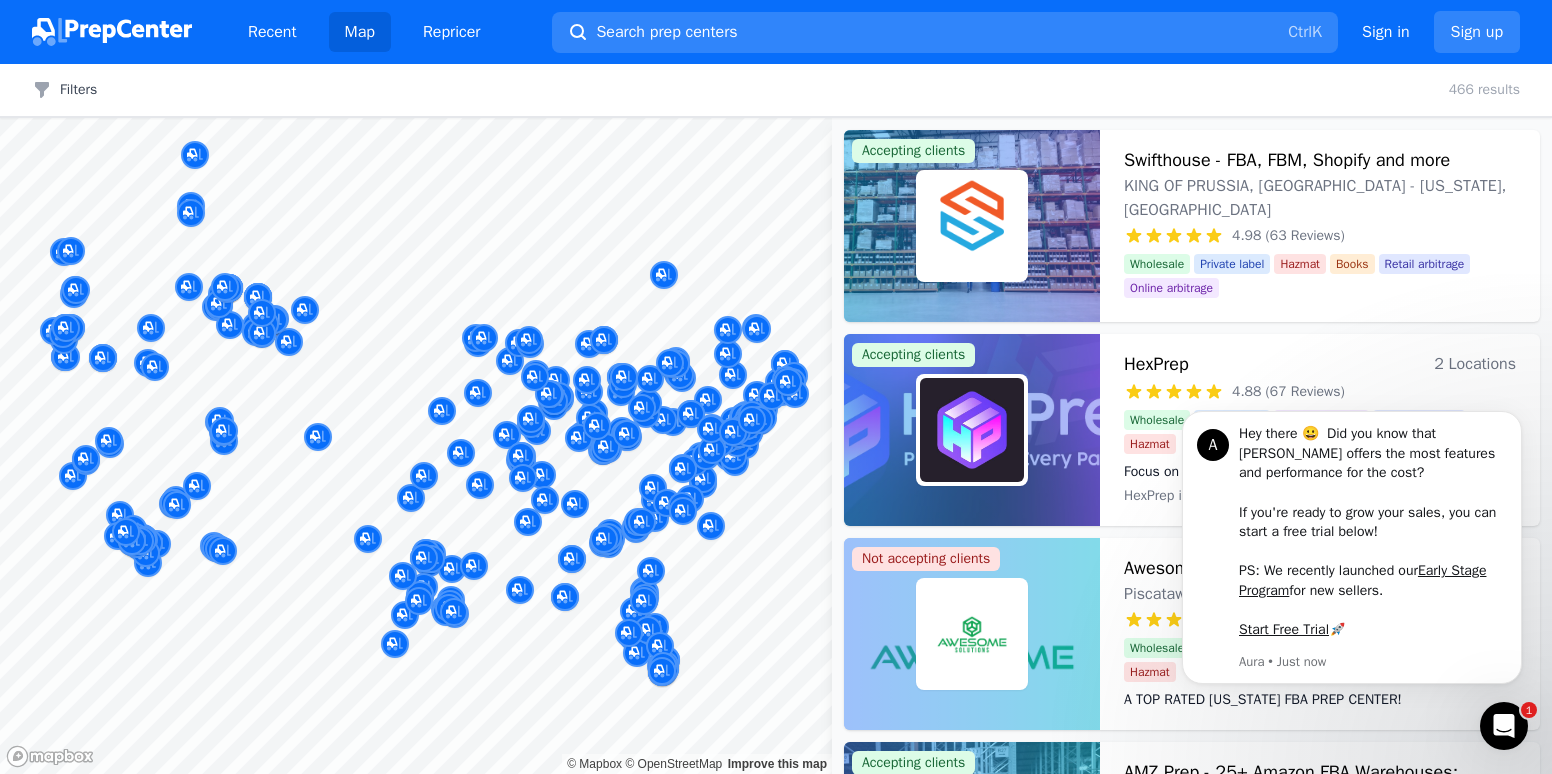scroll, scrollTop: 0, scrollLeft: 0, axis: both 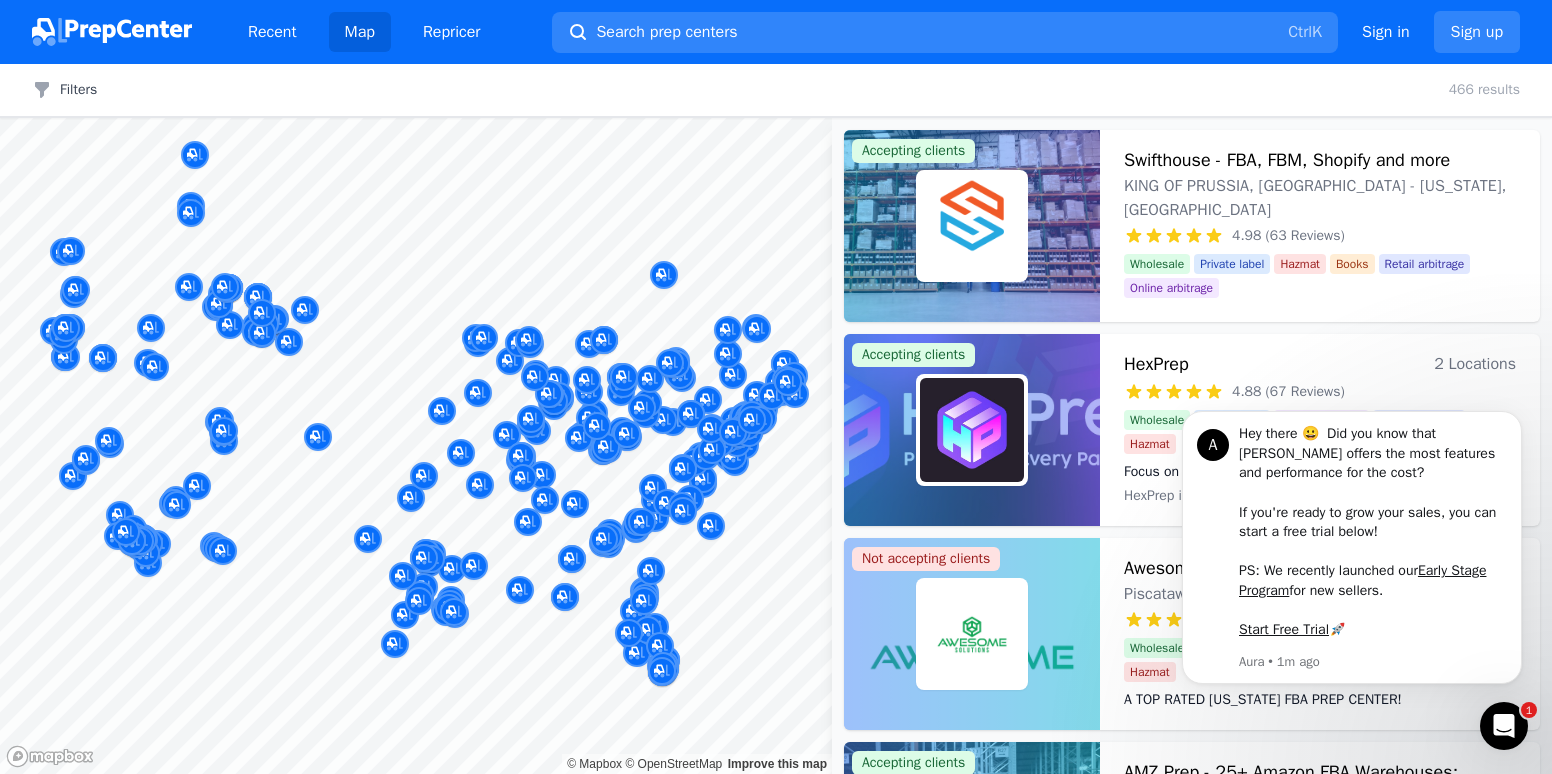 click at bounding box center (510, 339) 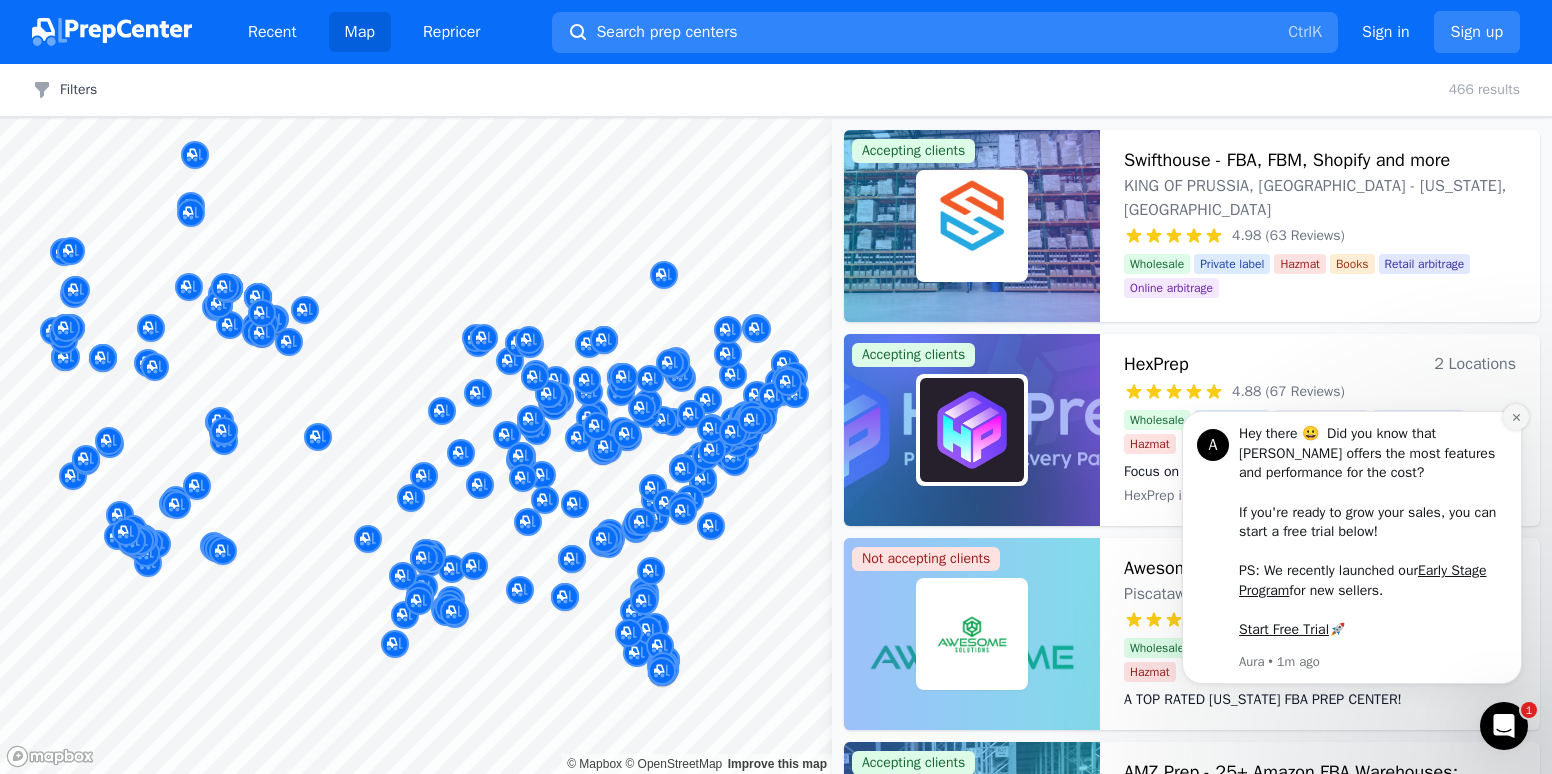 click 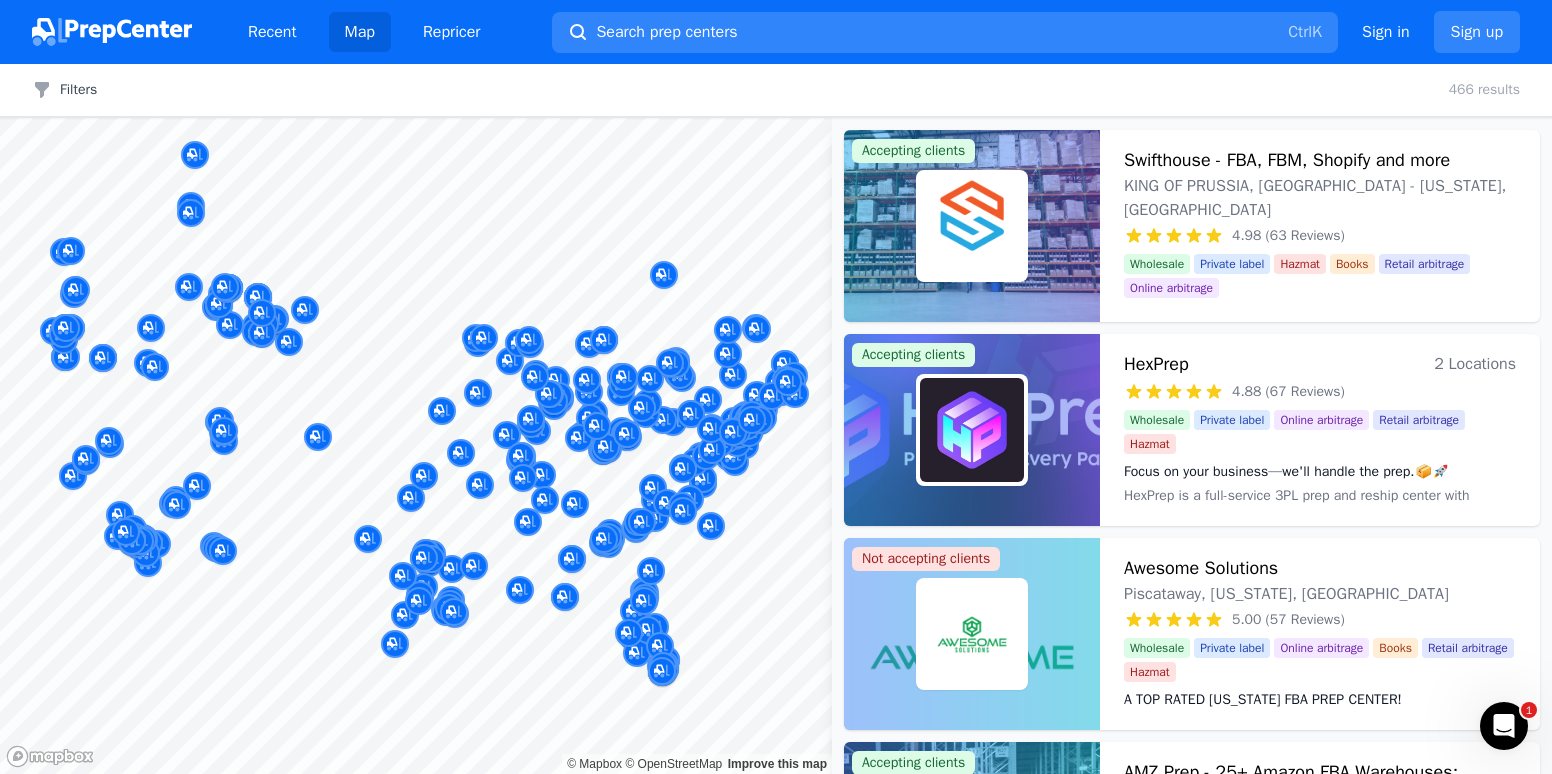 click at bounding box center [510, 339] 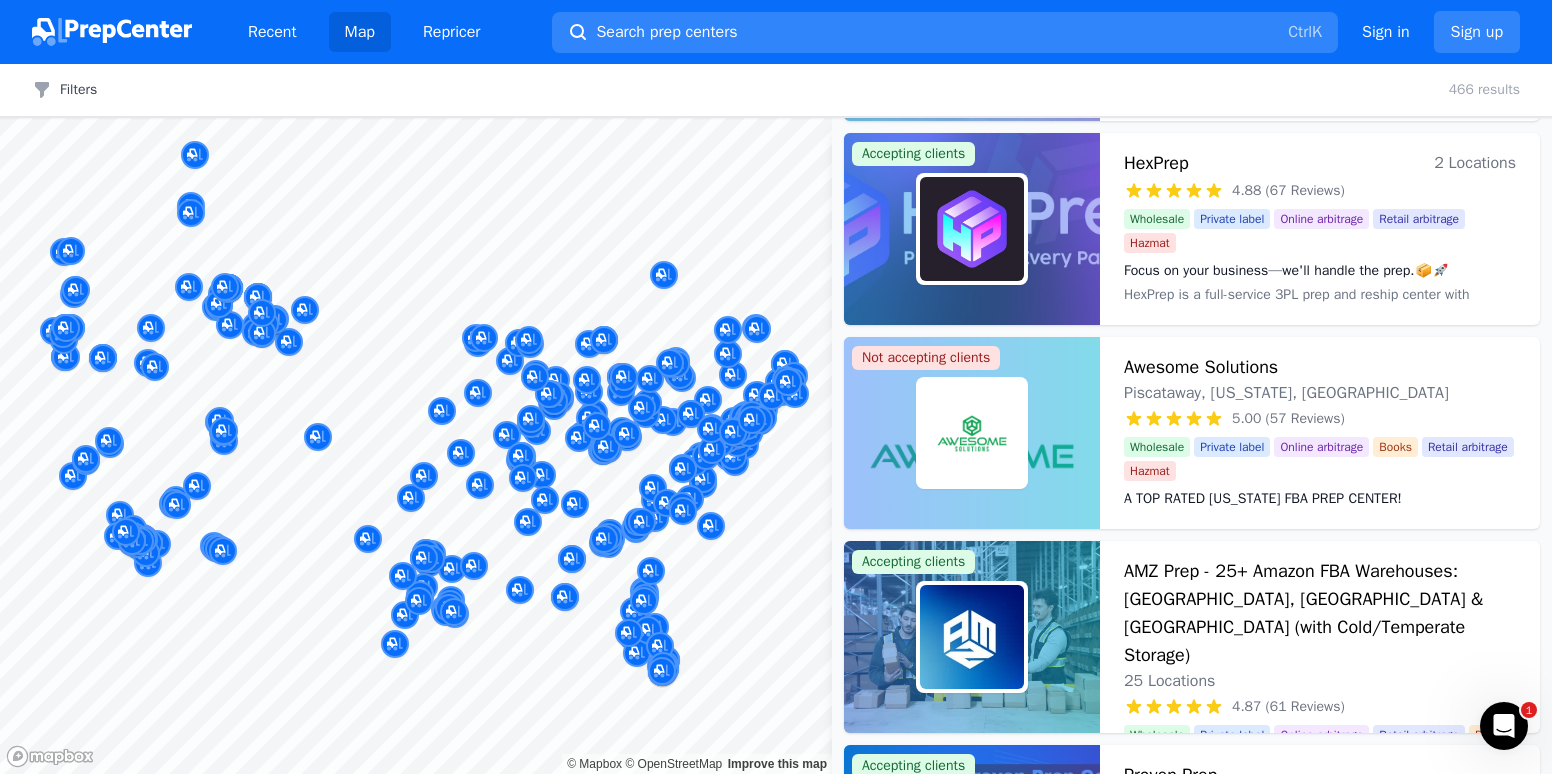 scroll, scrollTop: 240, scrollLeft: 0, axis: vertical 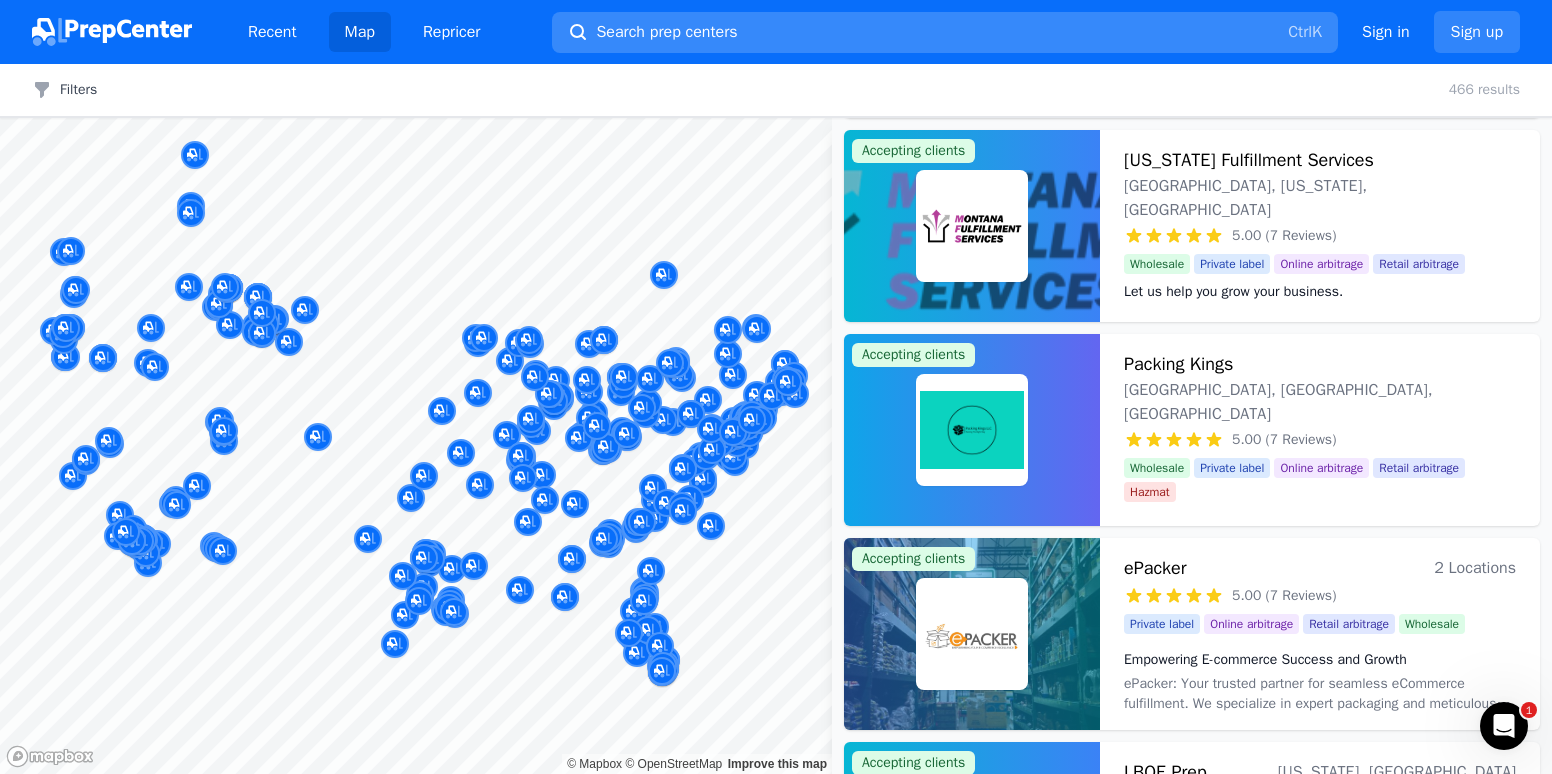 click on "Search prep centers Ctrl  K" at bounding box center [945, 32] 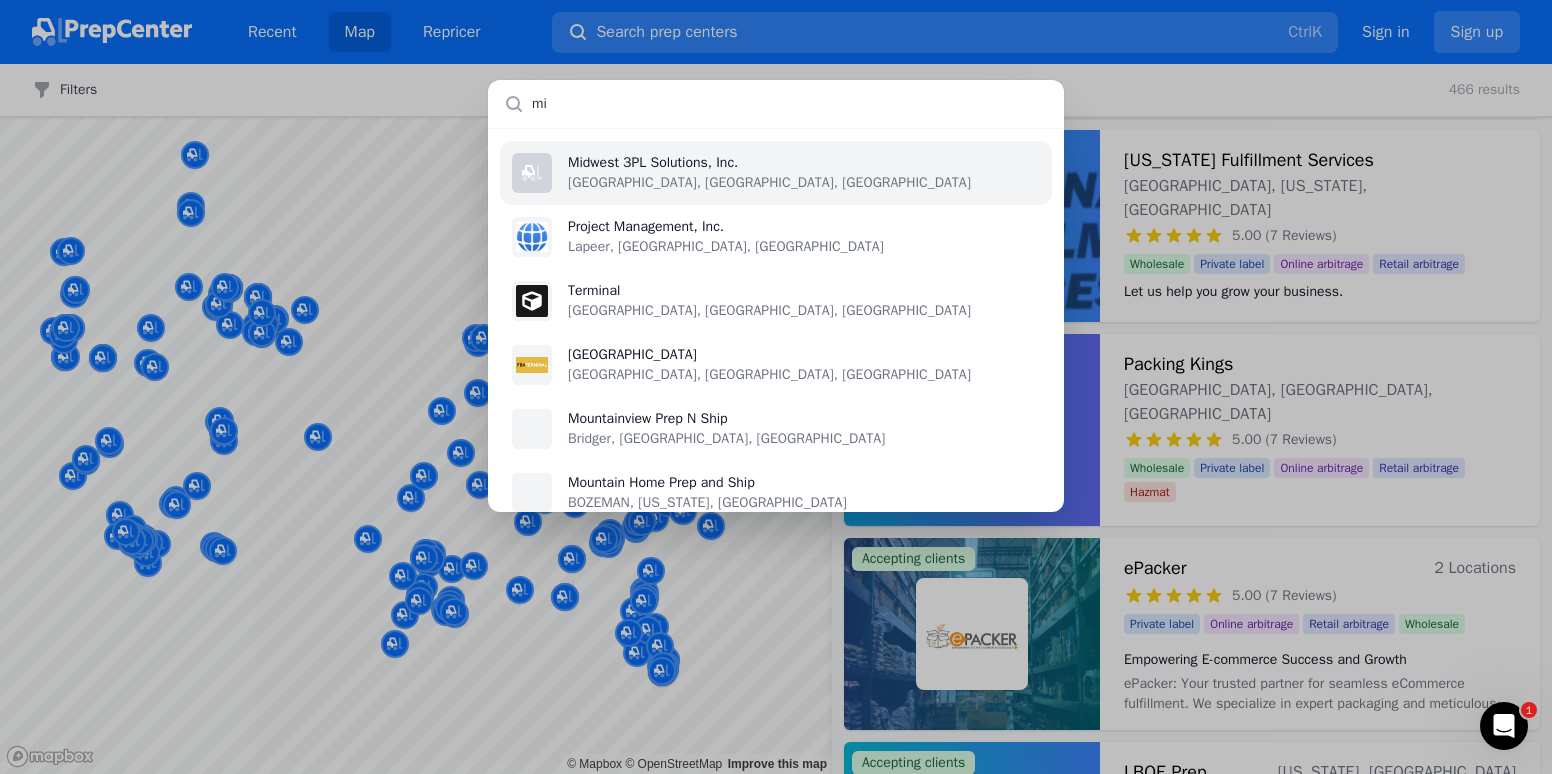 type on "m" 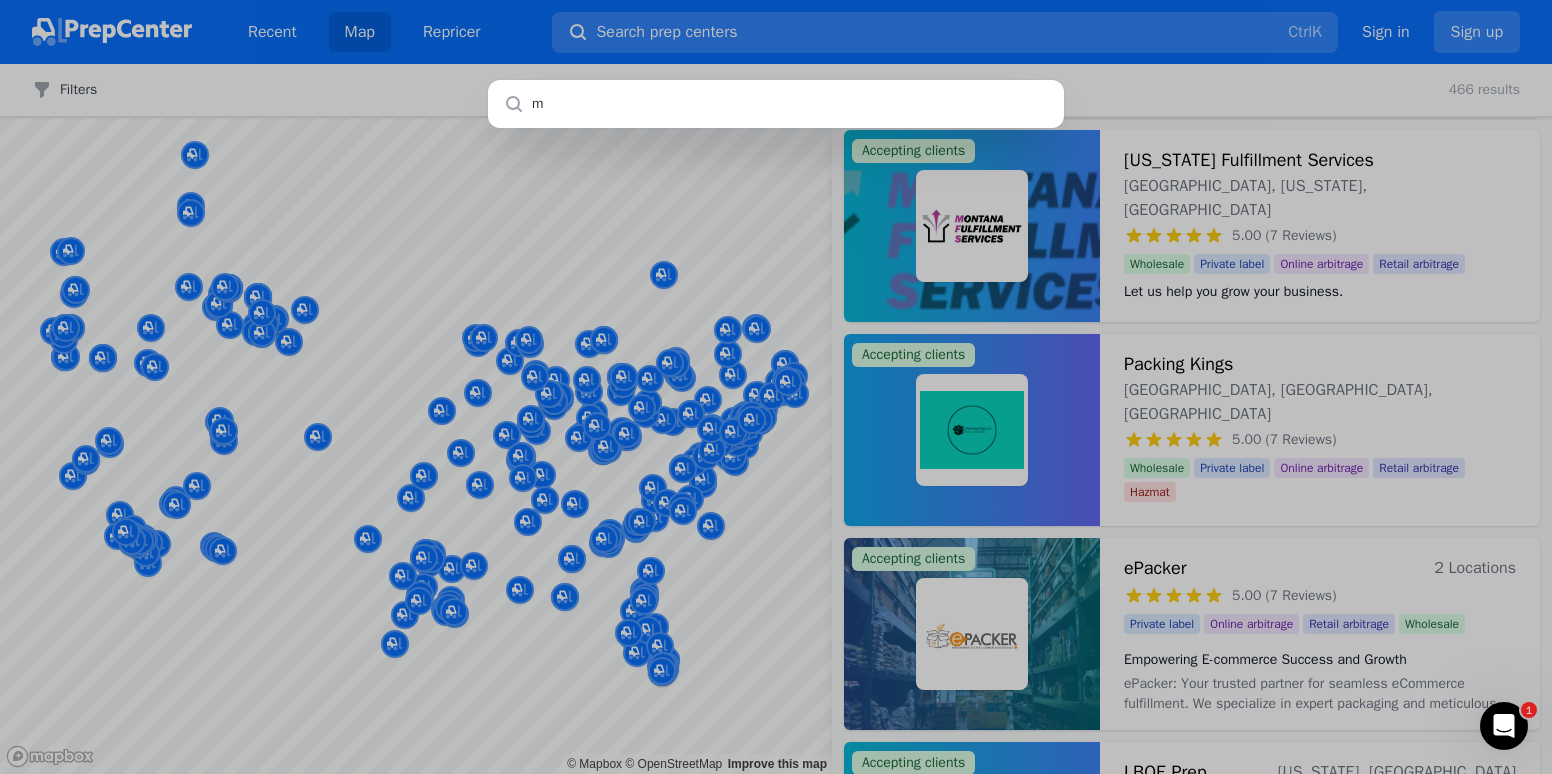 type 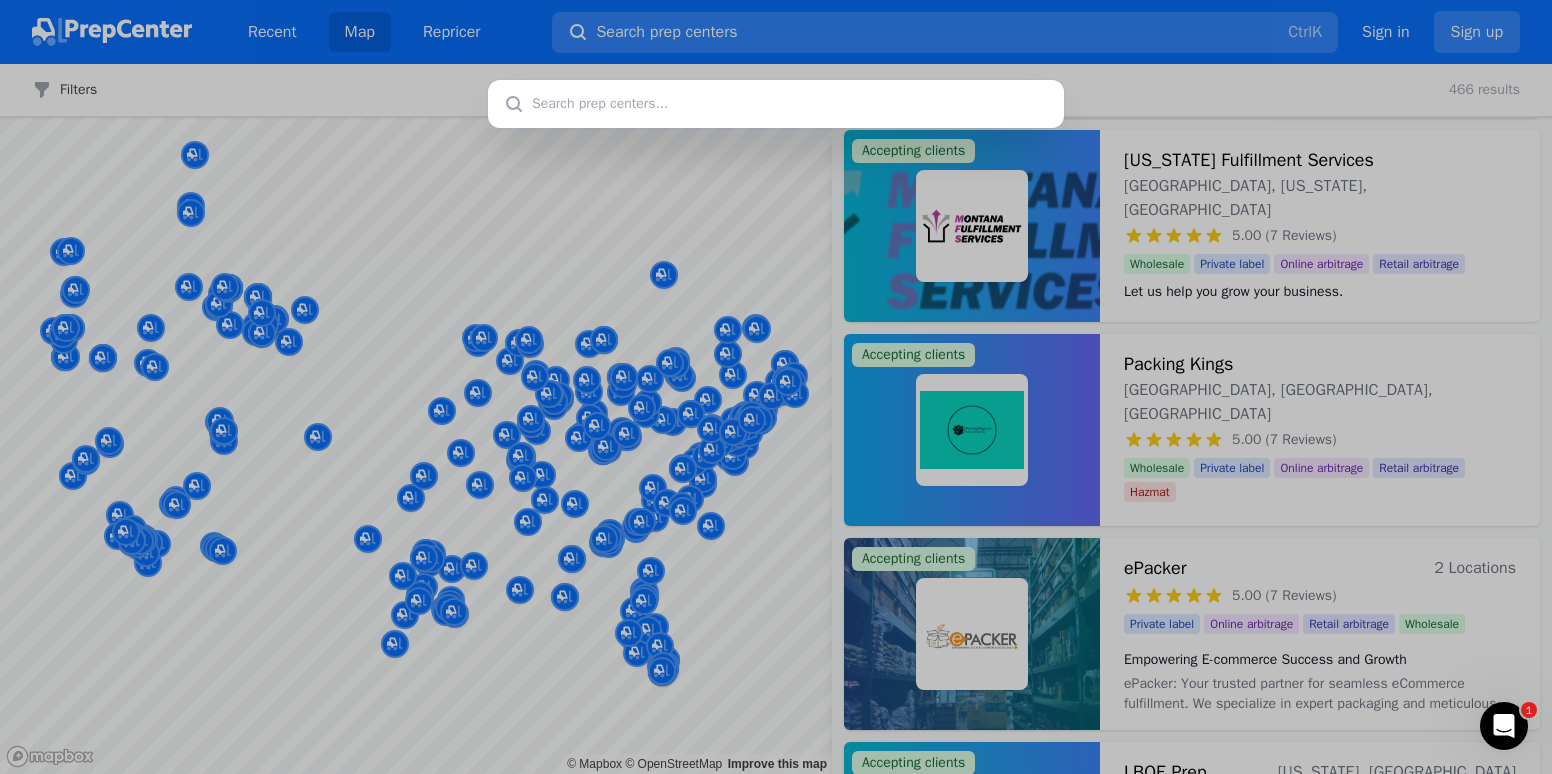 click at bounding box center (776, 387) 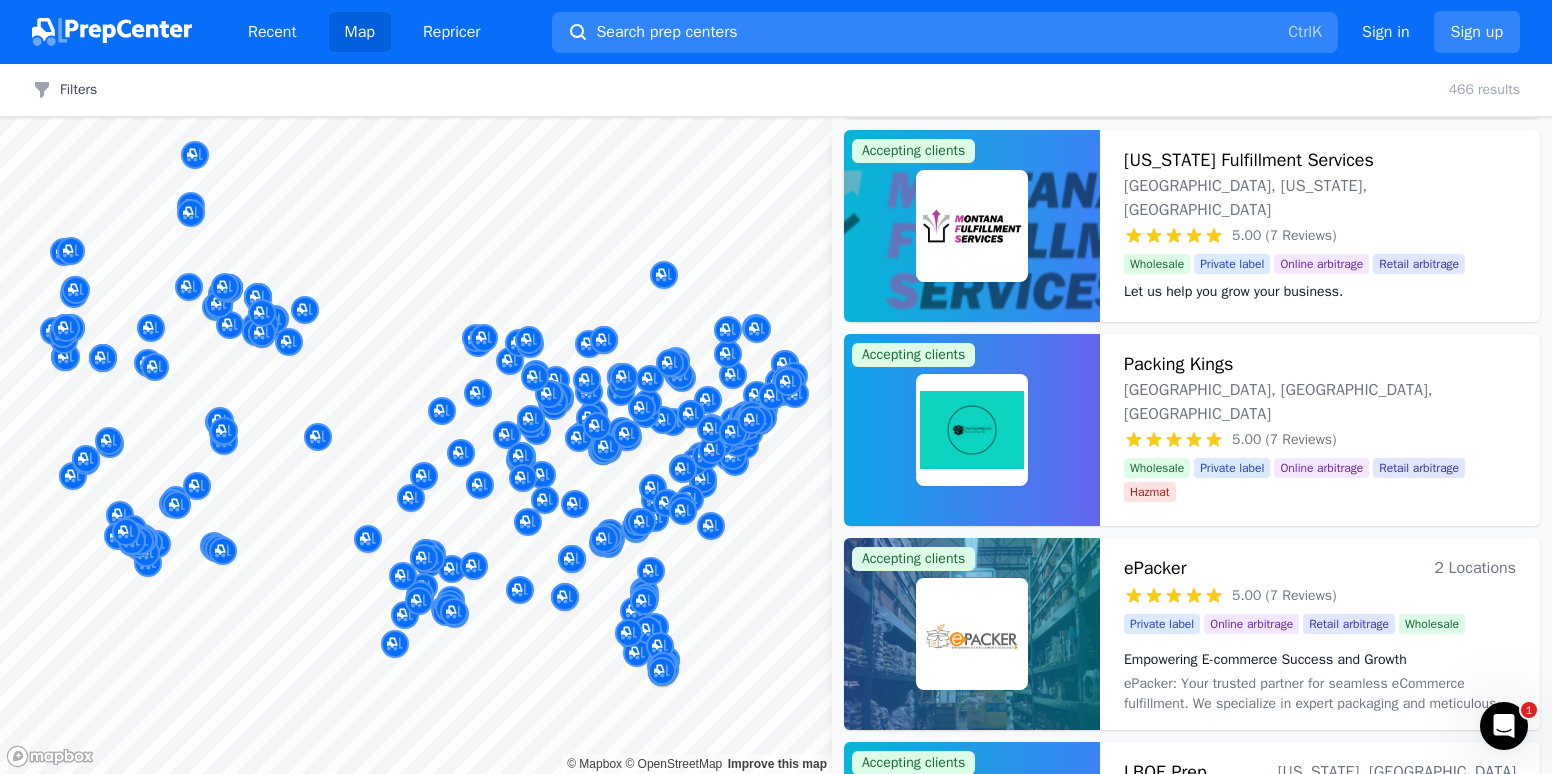 click at bounding box center (510, 339) 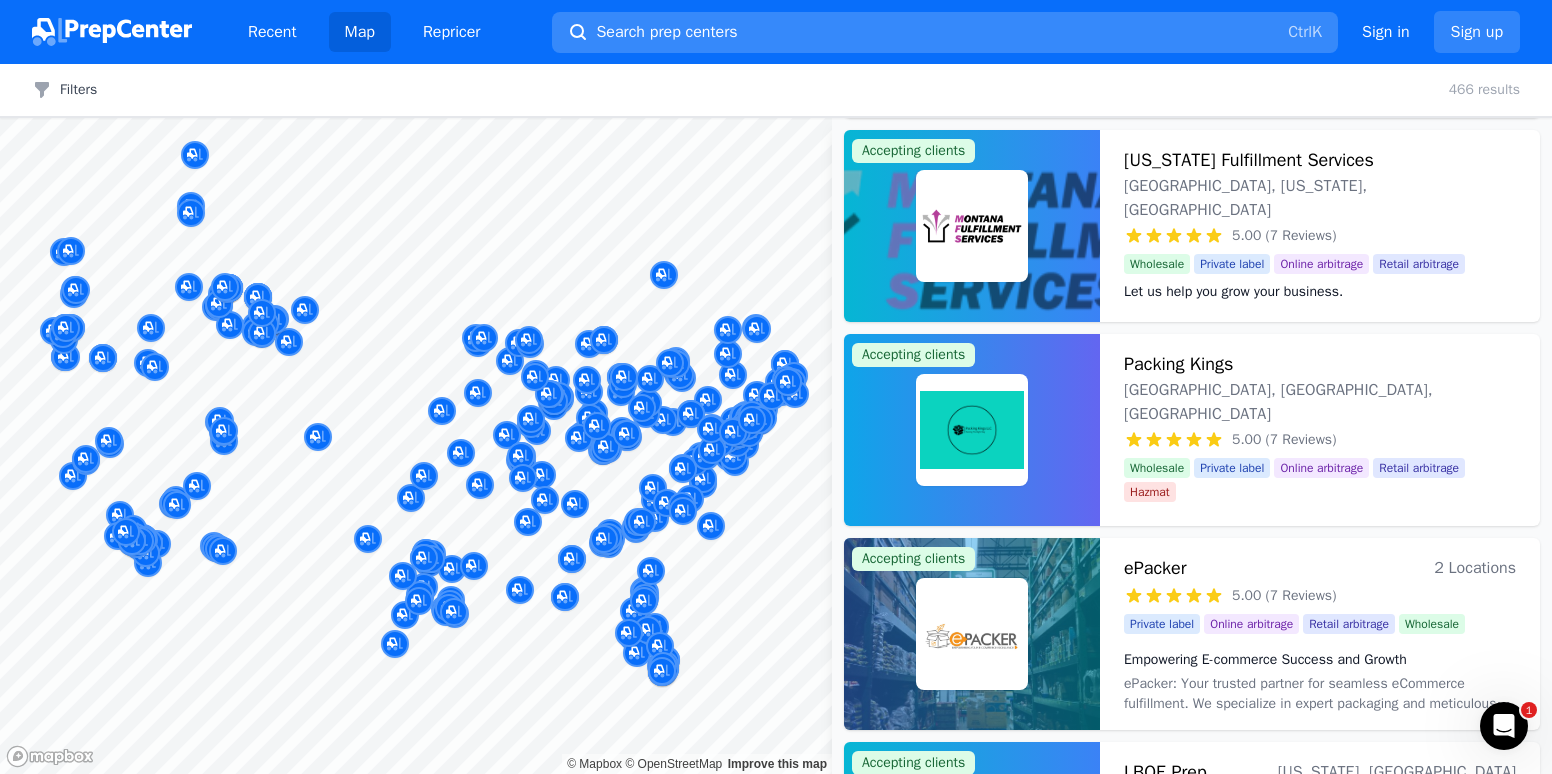 click on "Search prep centers" at bounding box center (666, 32) 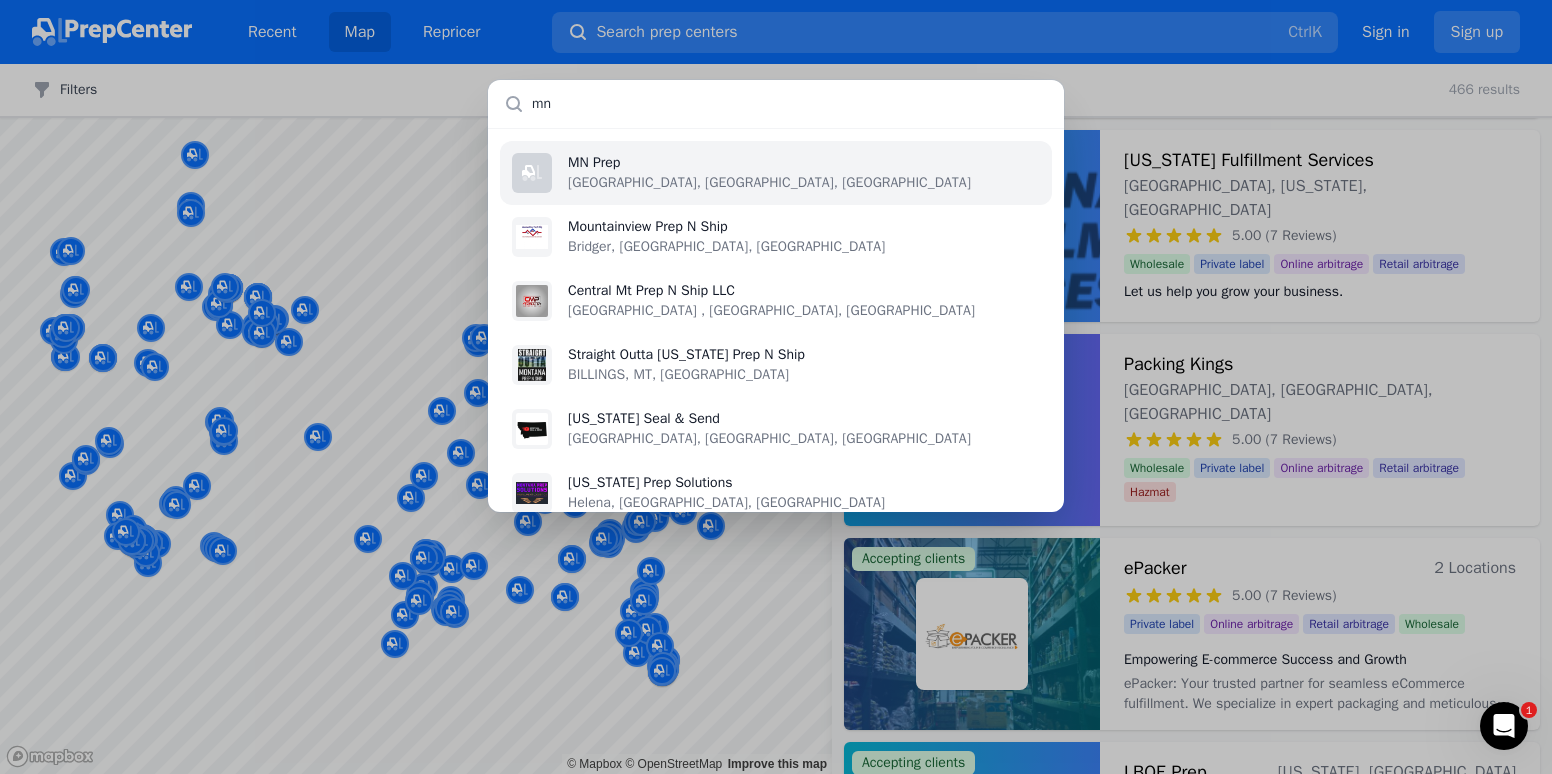 type on "mn" 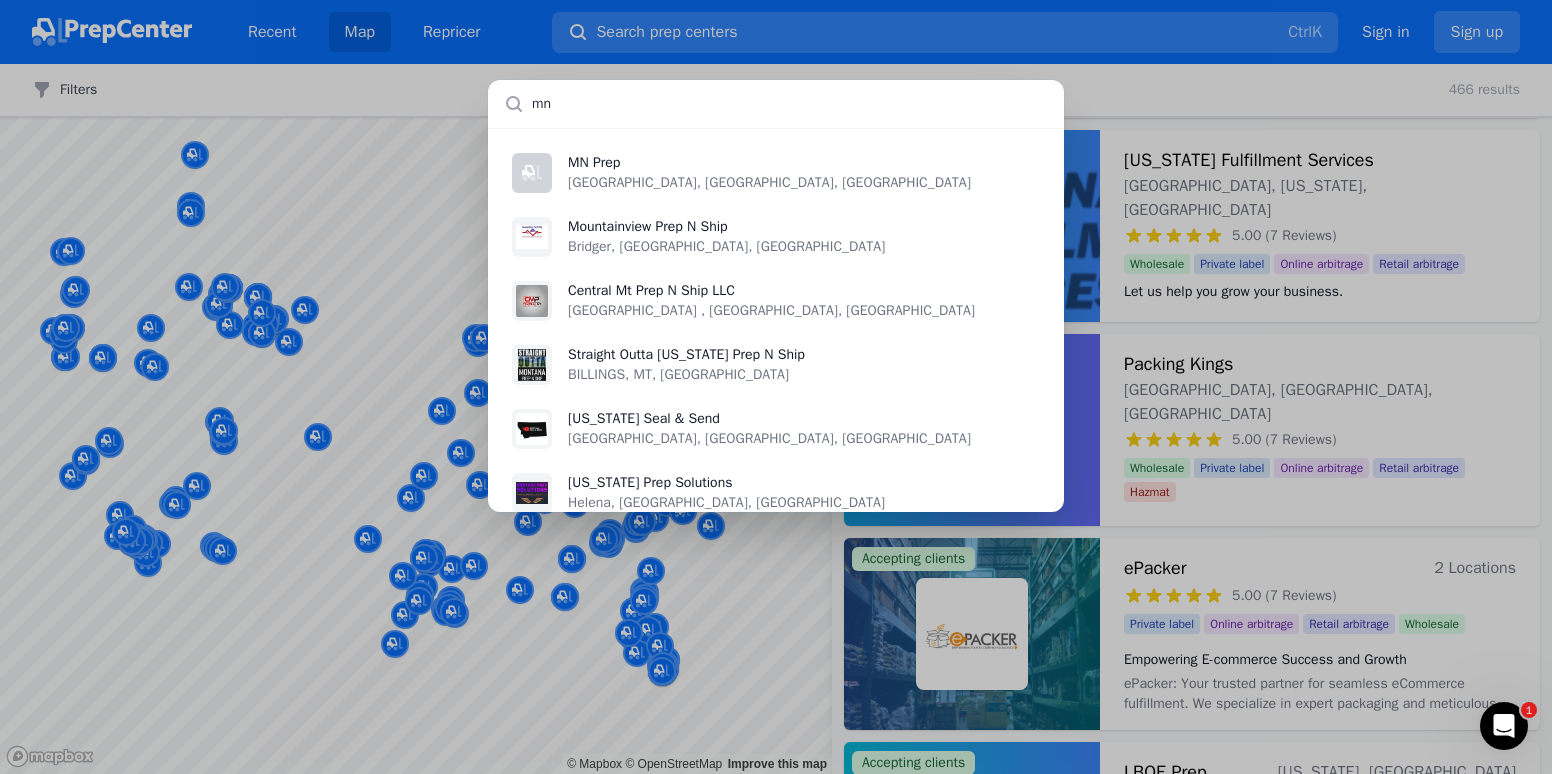 type 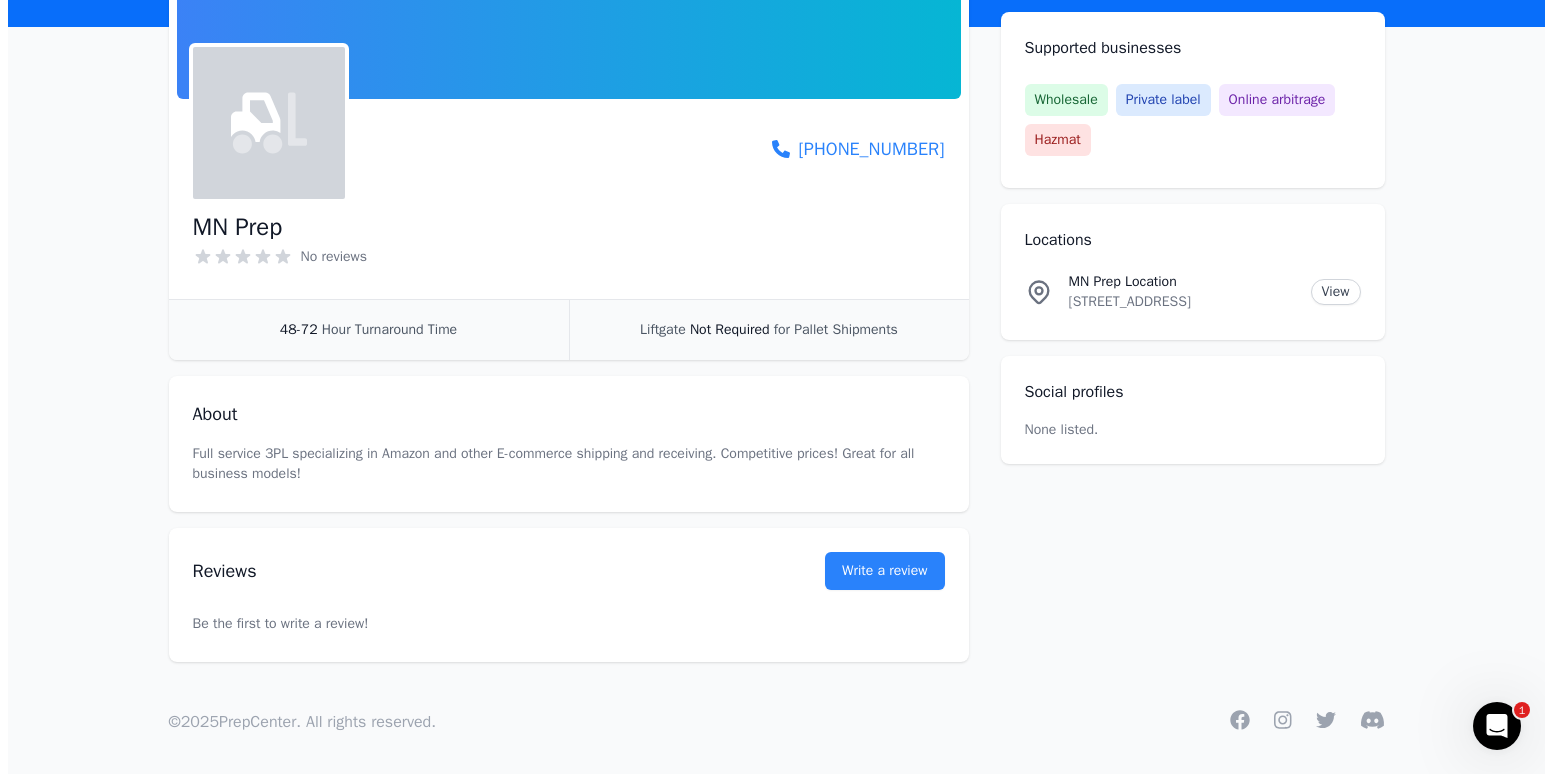 scroll, scrollTop: 0, scrollLeft: 0, axis: both 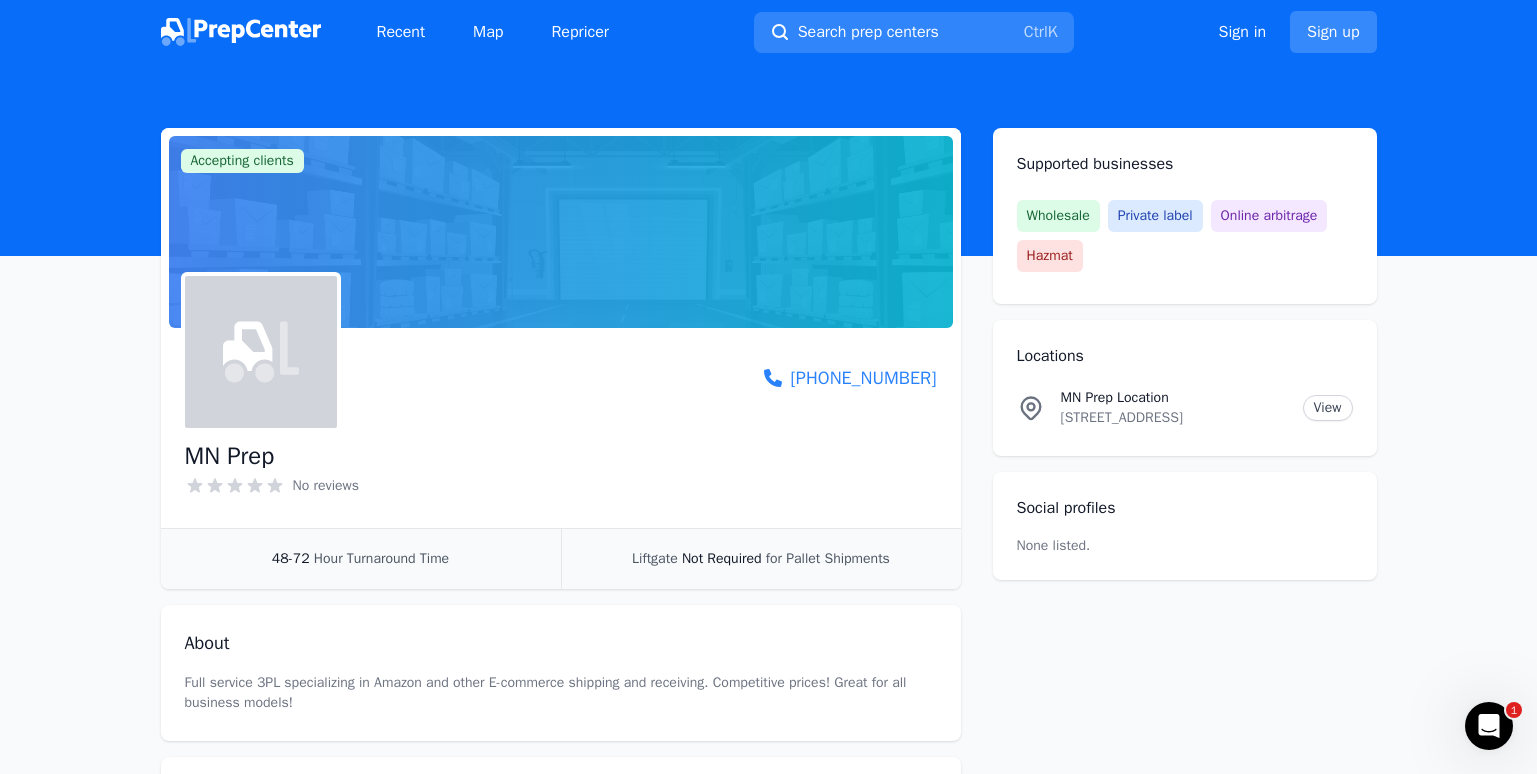 click on "Sign up" at bounding box center (1333, 32) 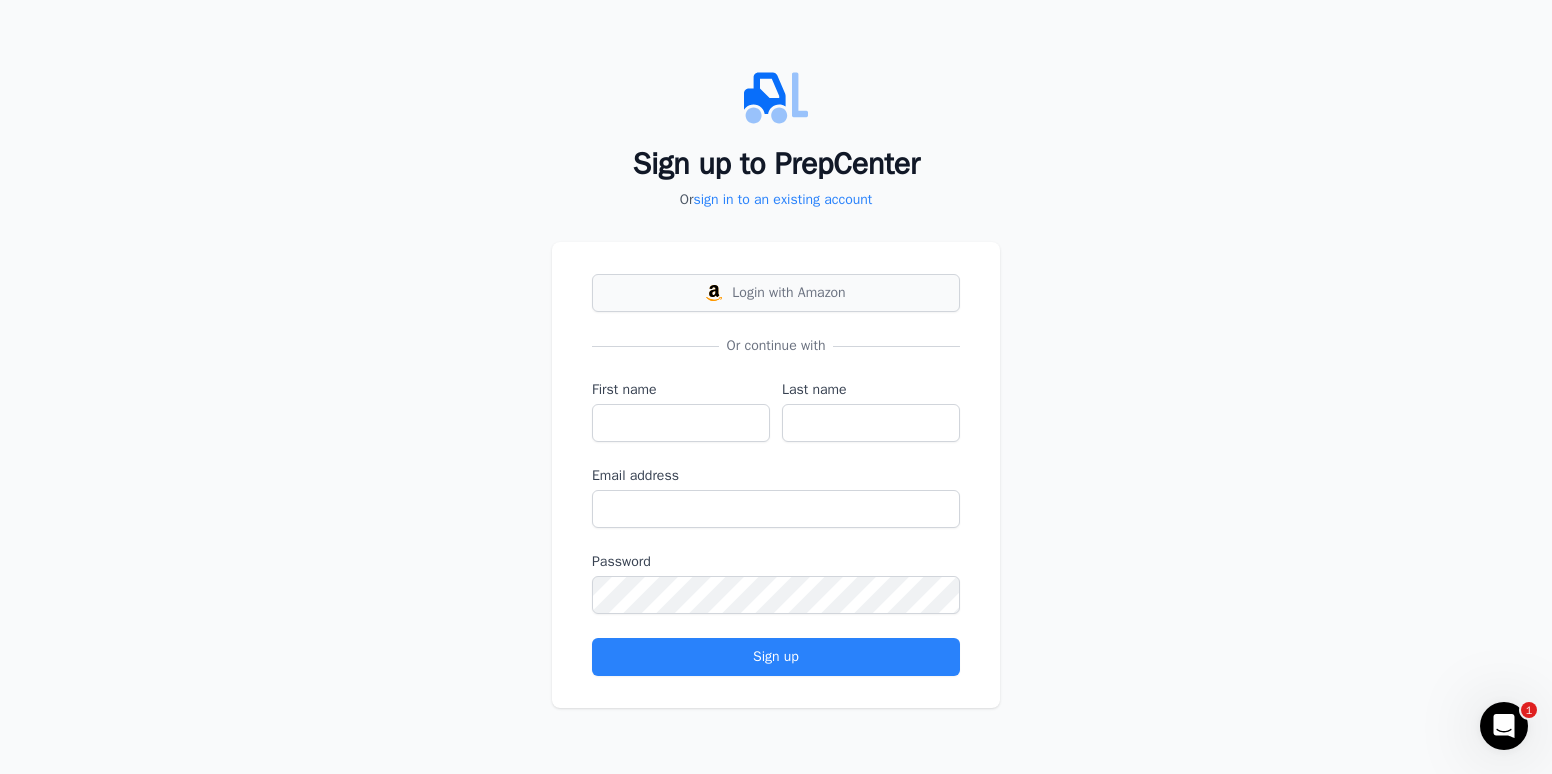 click on "Login with Amazon" at bounding box center [776, 293] 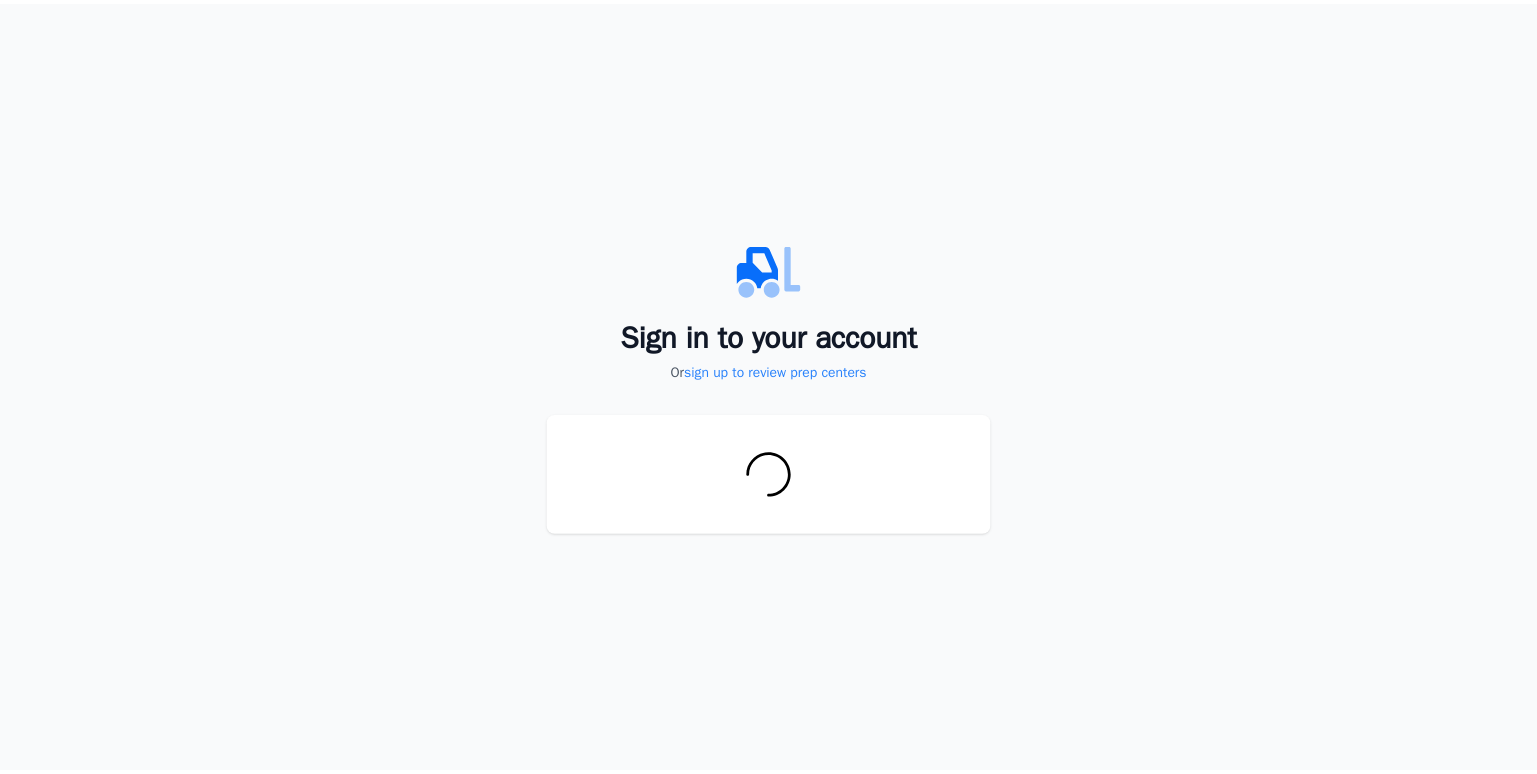 scroll, scrollTop: 0, scrollLeft: 0, axis: both 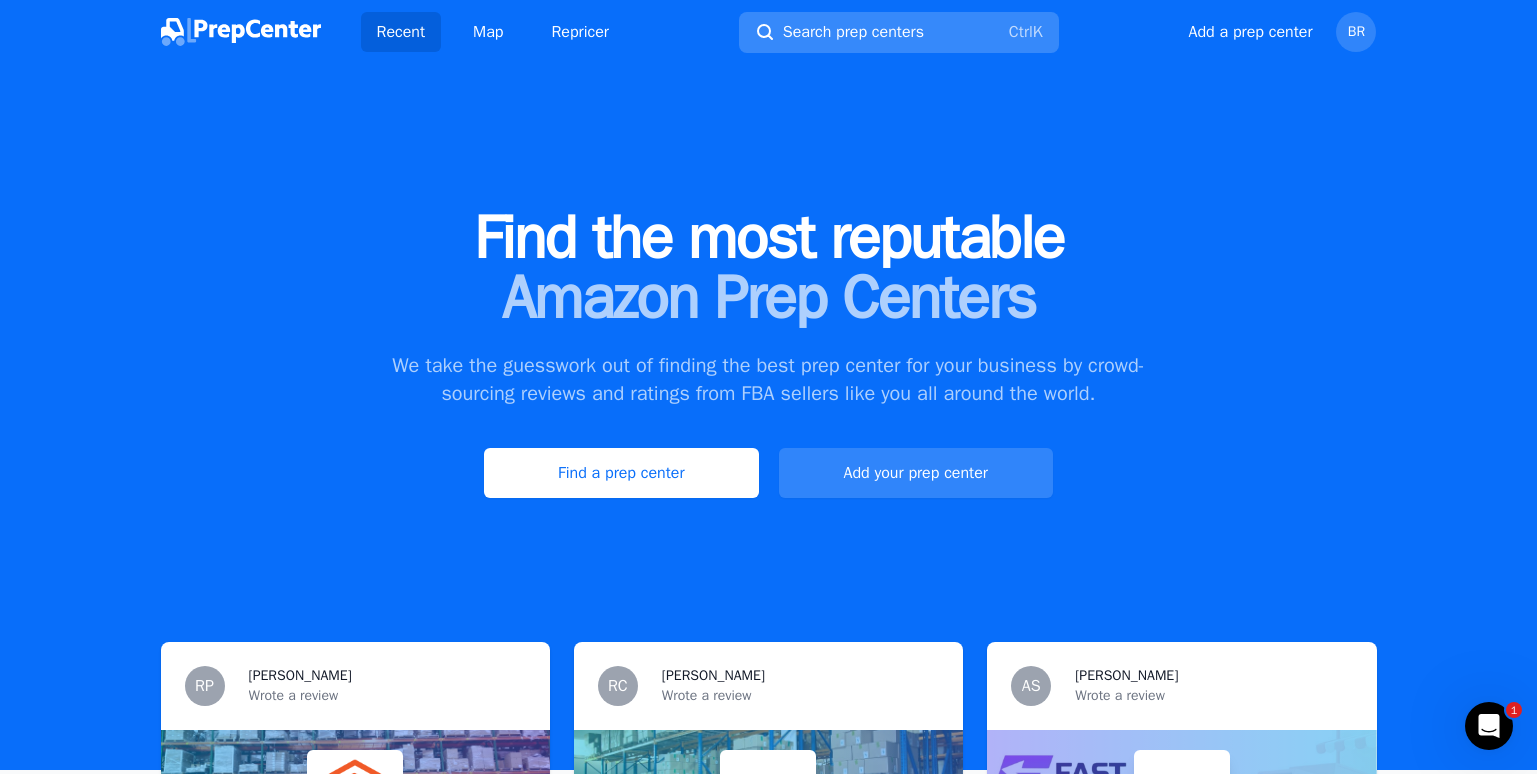 click on "Search prep centers" at bounding box center [853, 32] 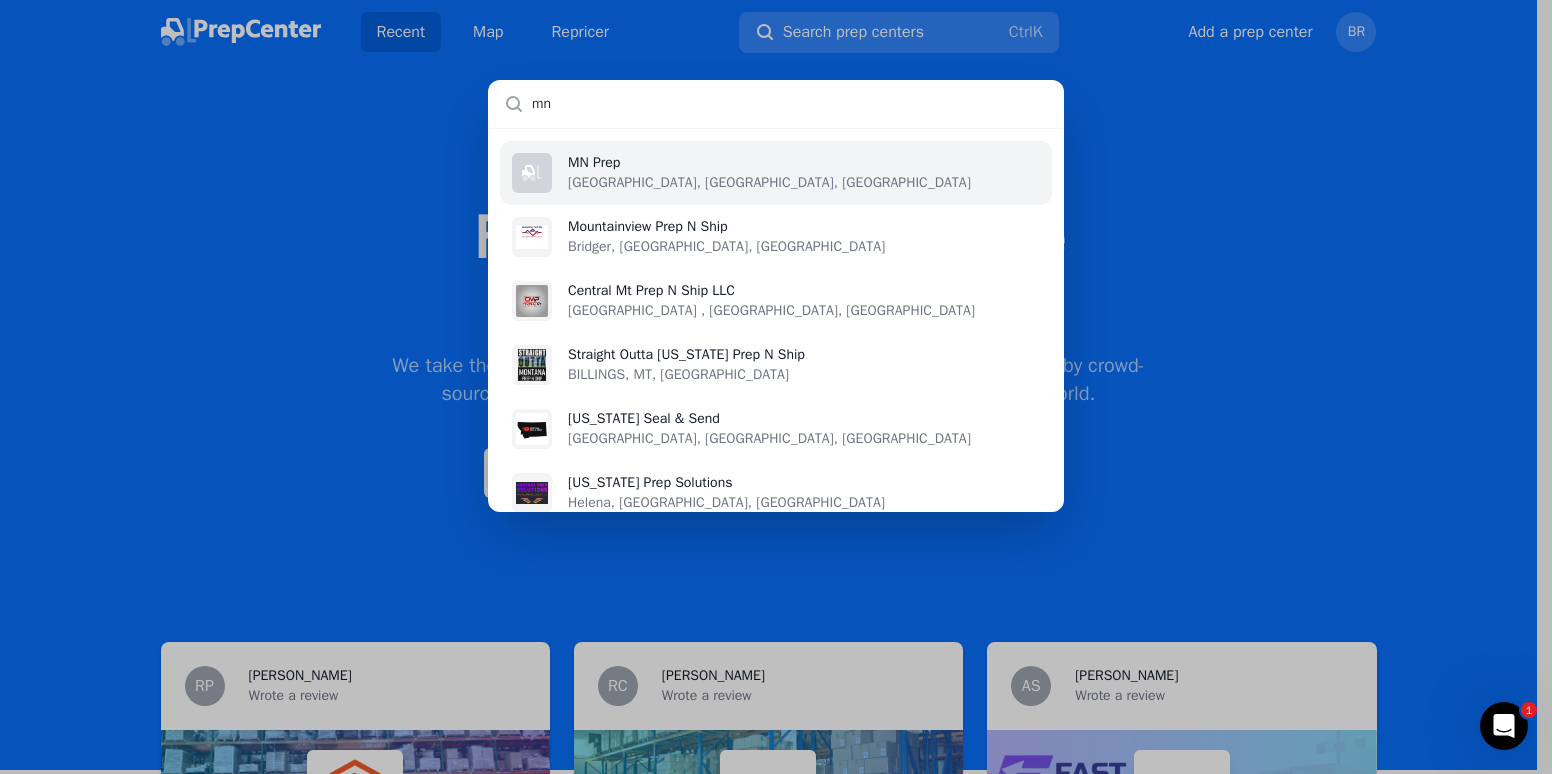 type on "mn" 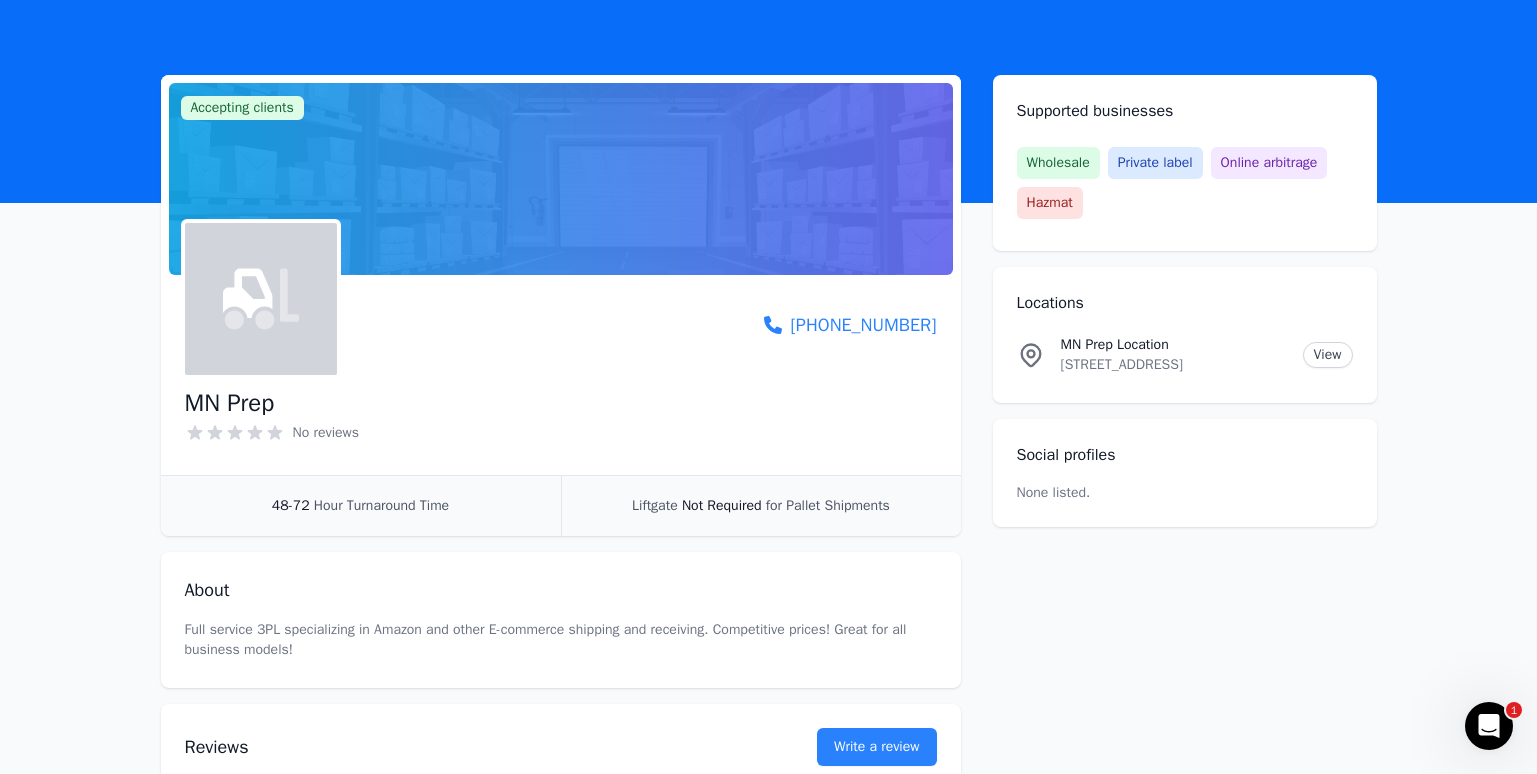 scroll, scrollTop: 0, scrollLeft: 0, axis: both 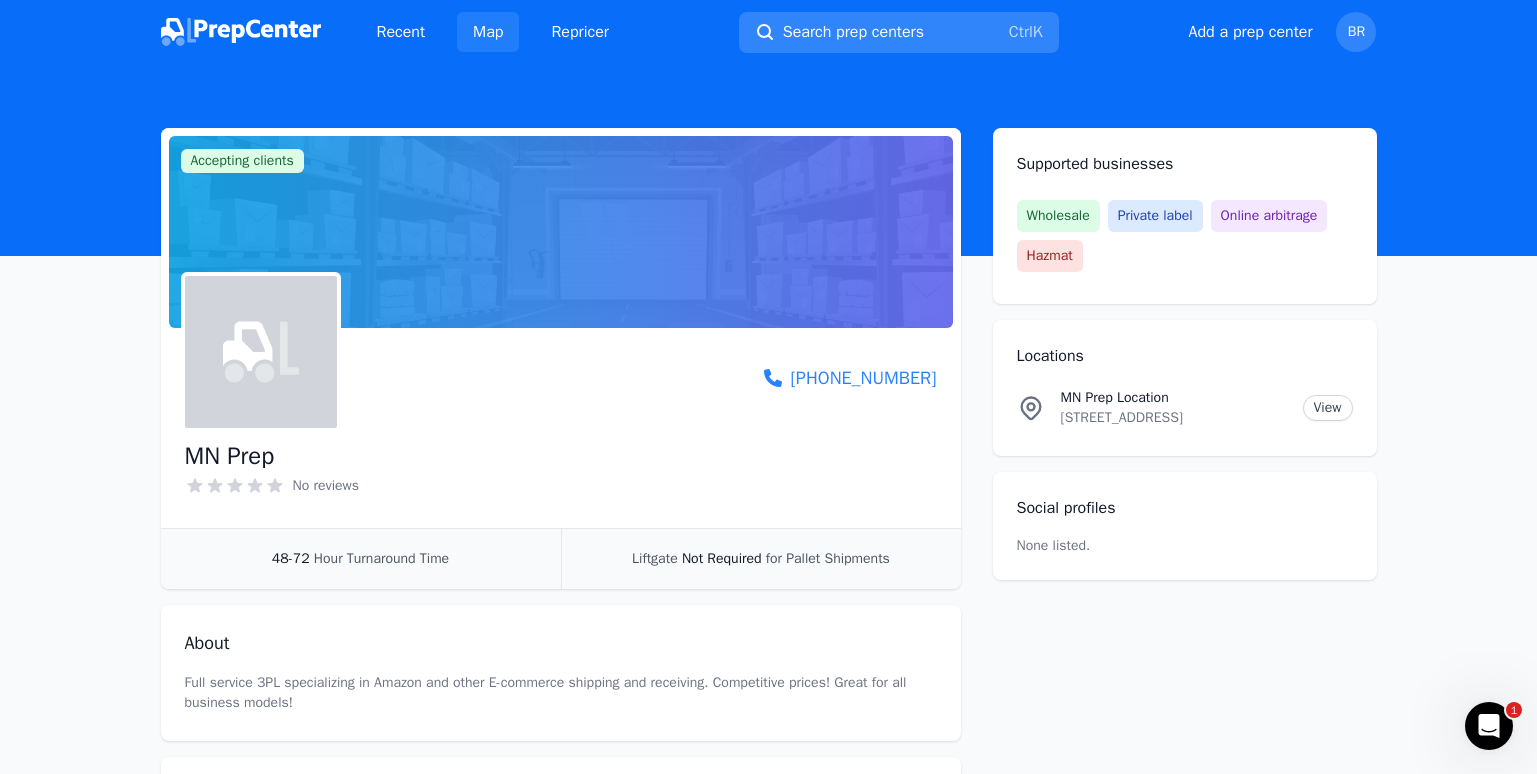 click on "Map" at bounding box center (488, 32) 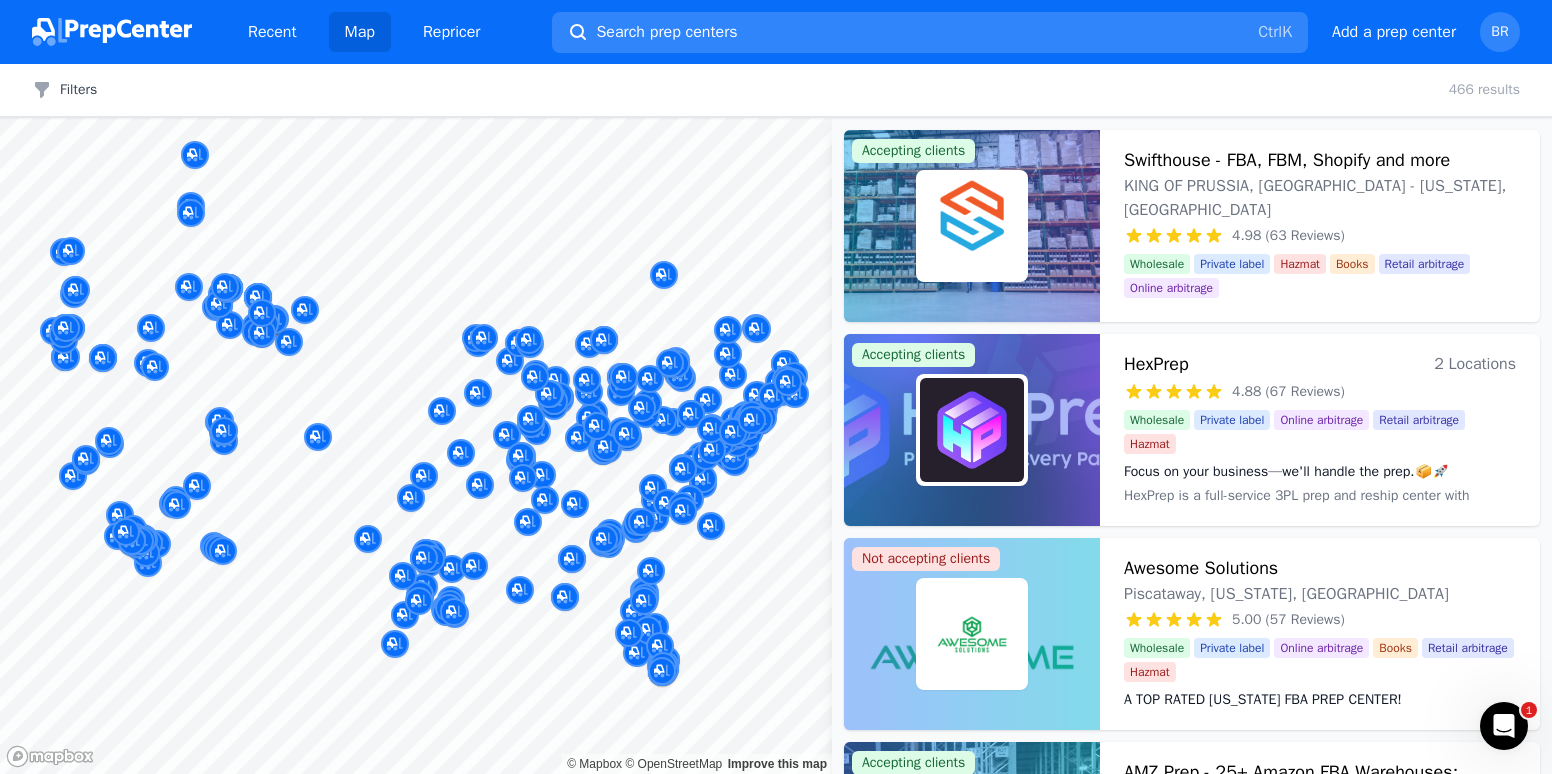 click at bounding box center [478, 344] 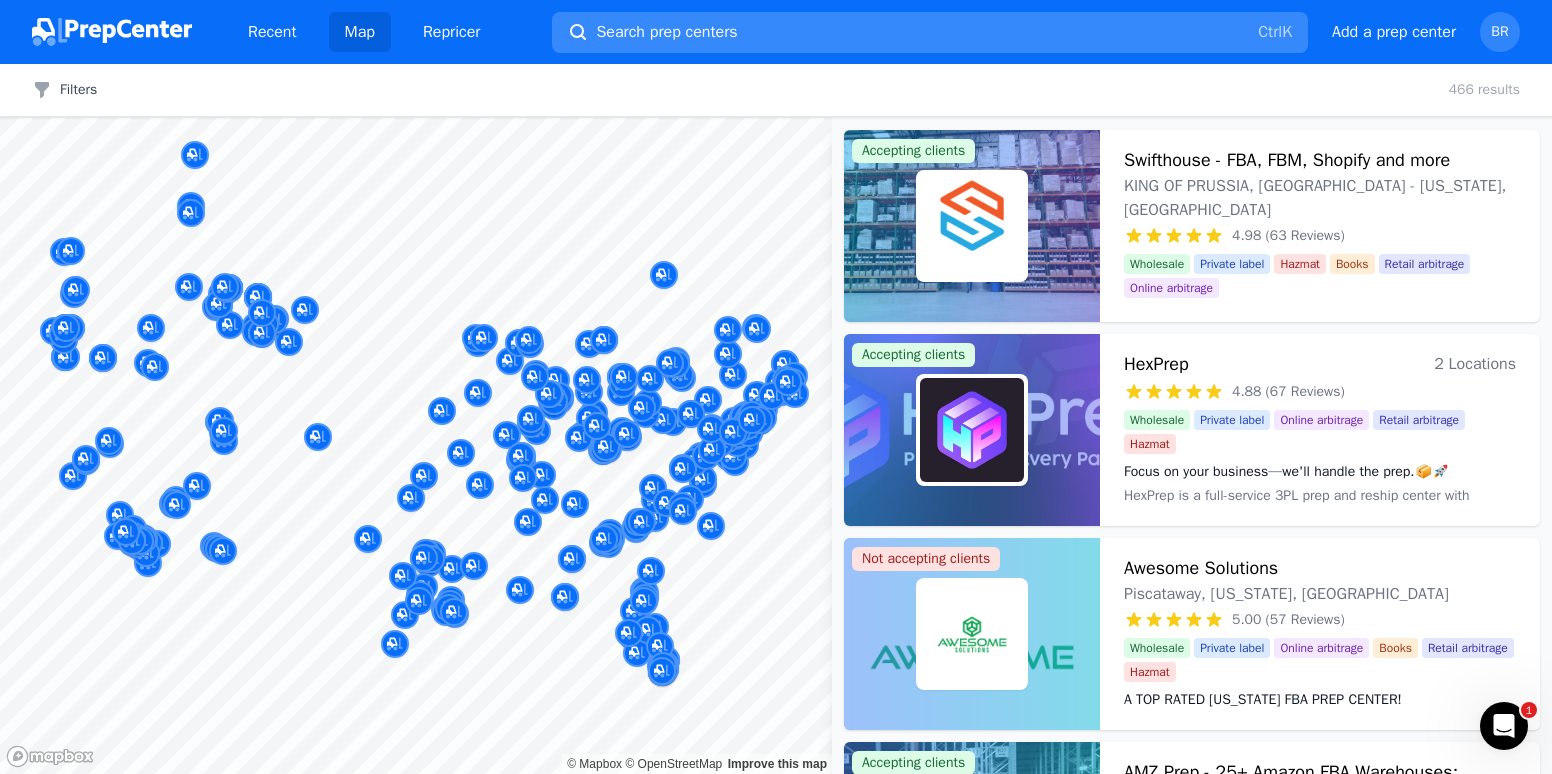 click on "Search prep centers" at bounding box center (666, 32) 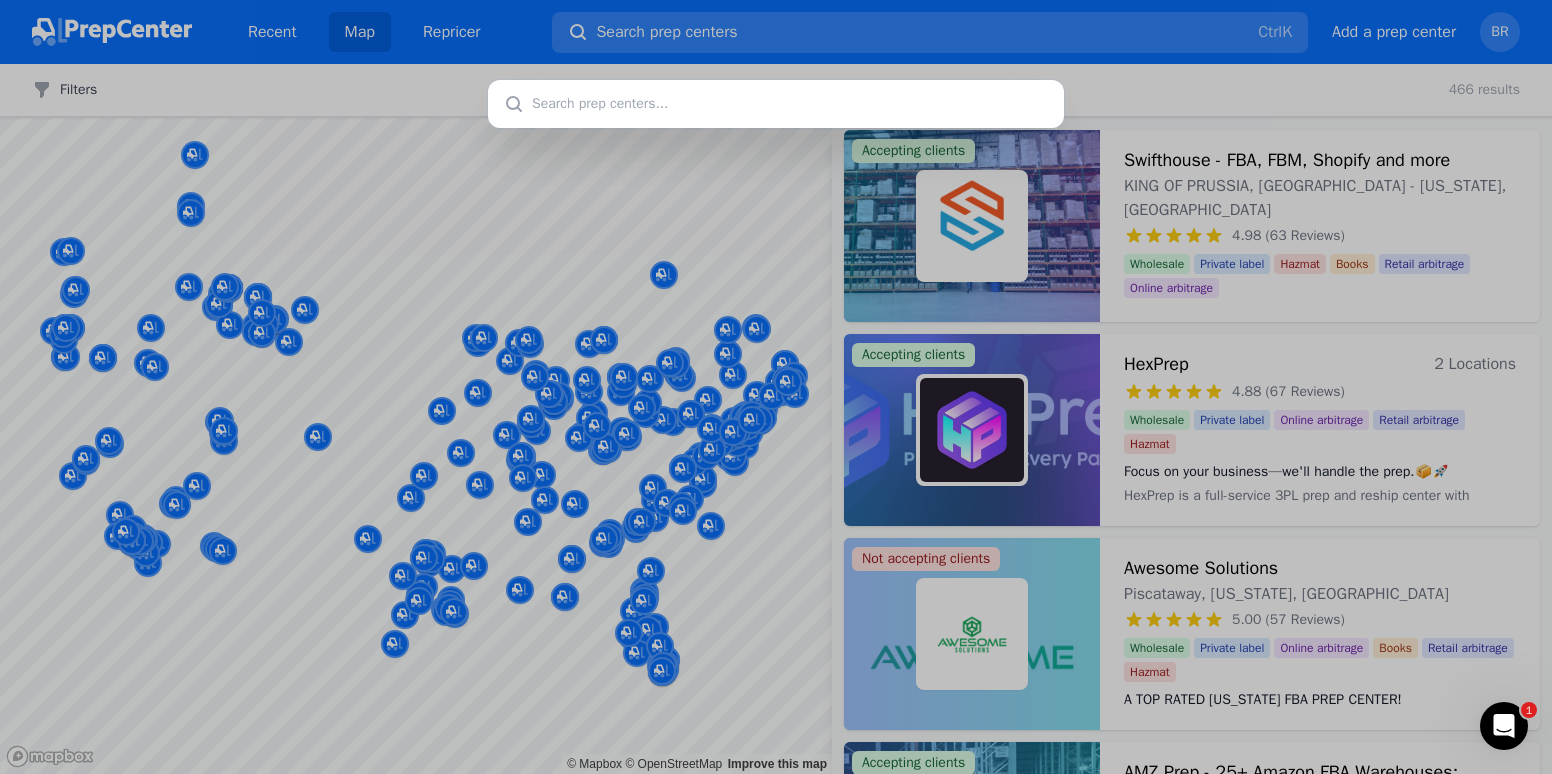 click at bounding box center [776, 387] 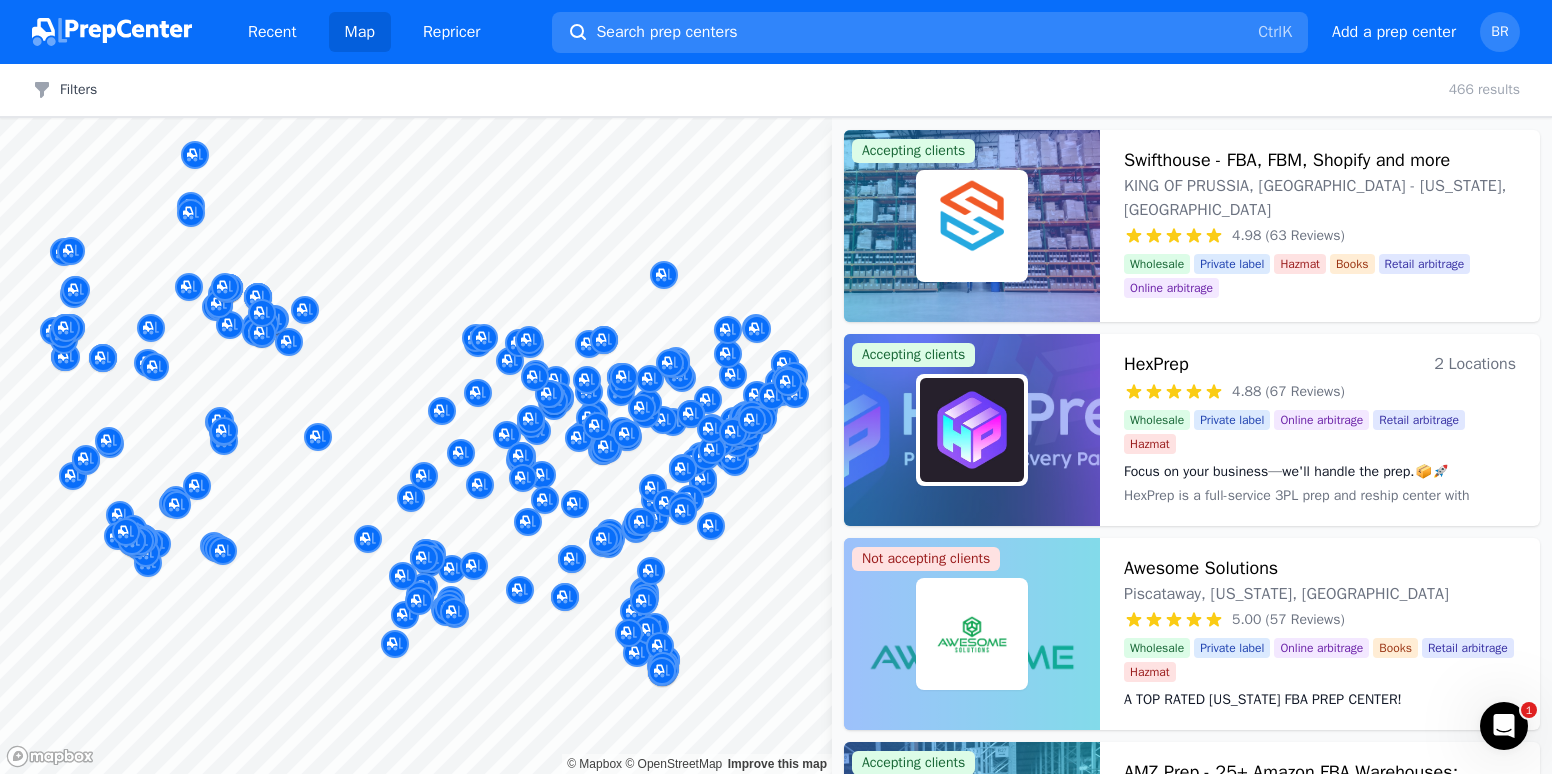 type 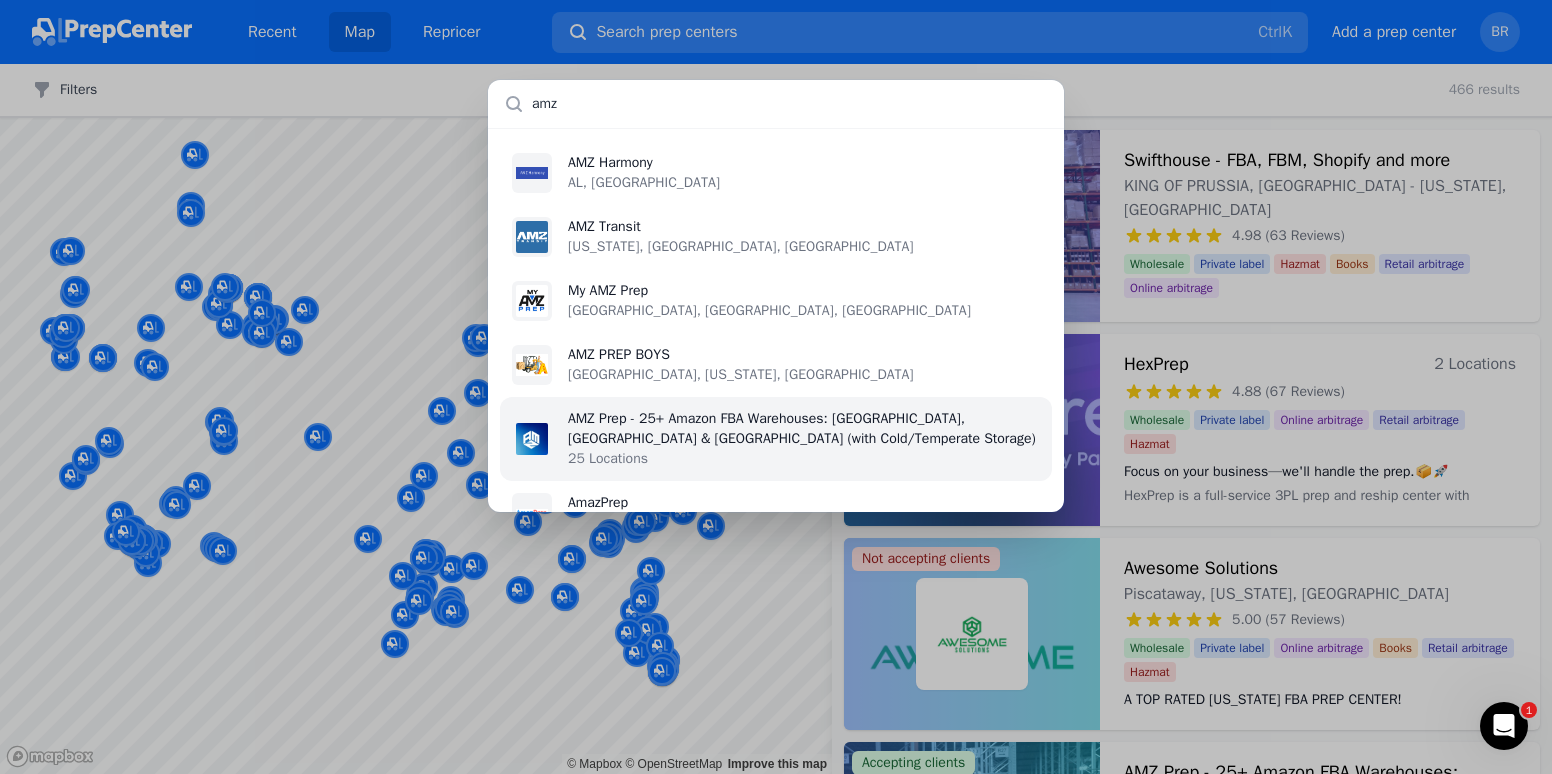 type on "amz" 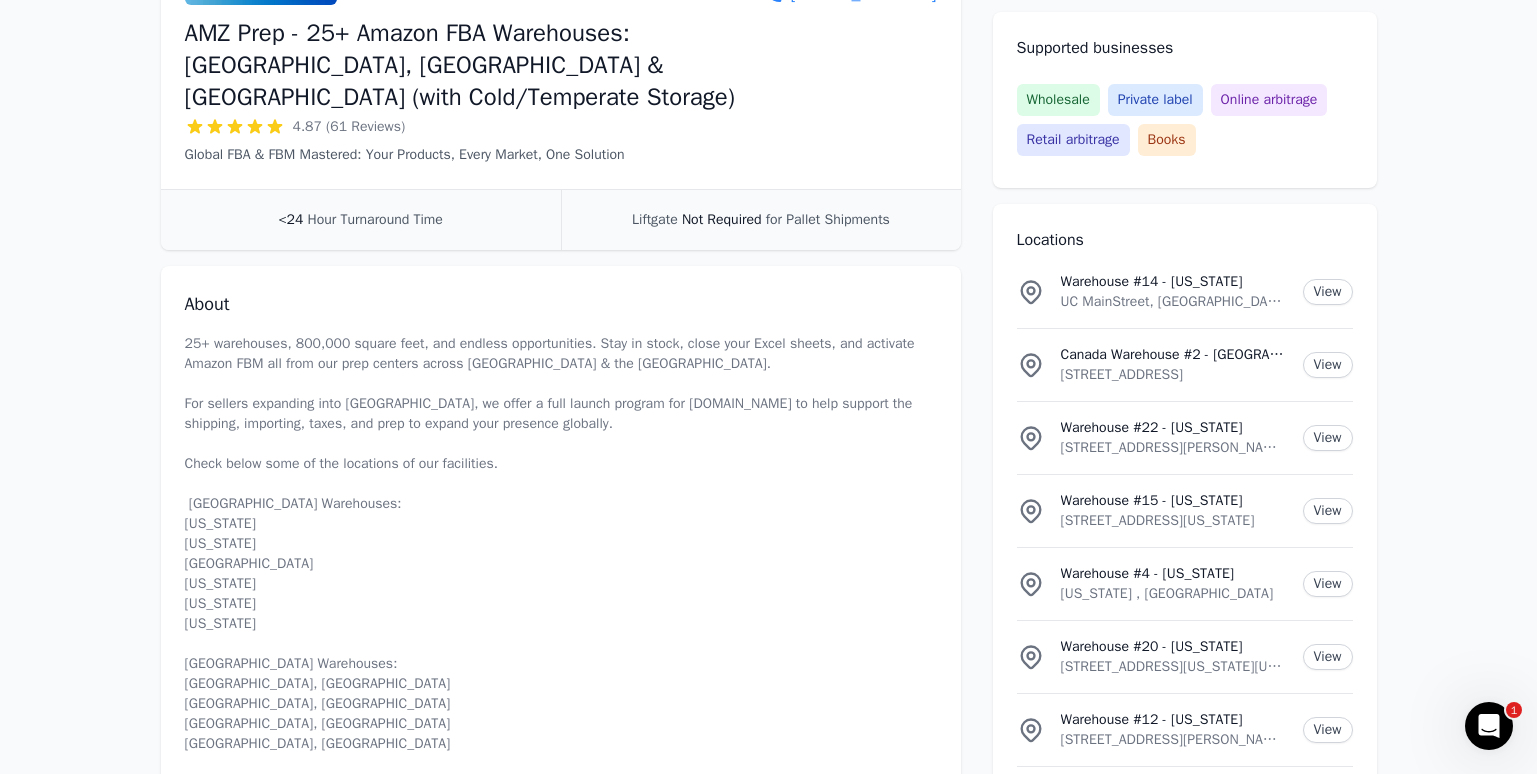 scroll, scrollTop: 444, scrollLeft: 0, axis: vertical 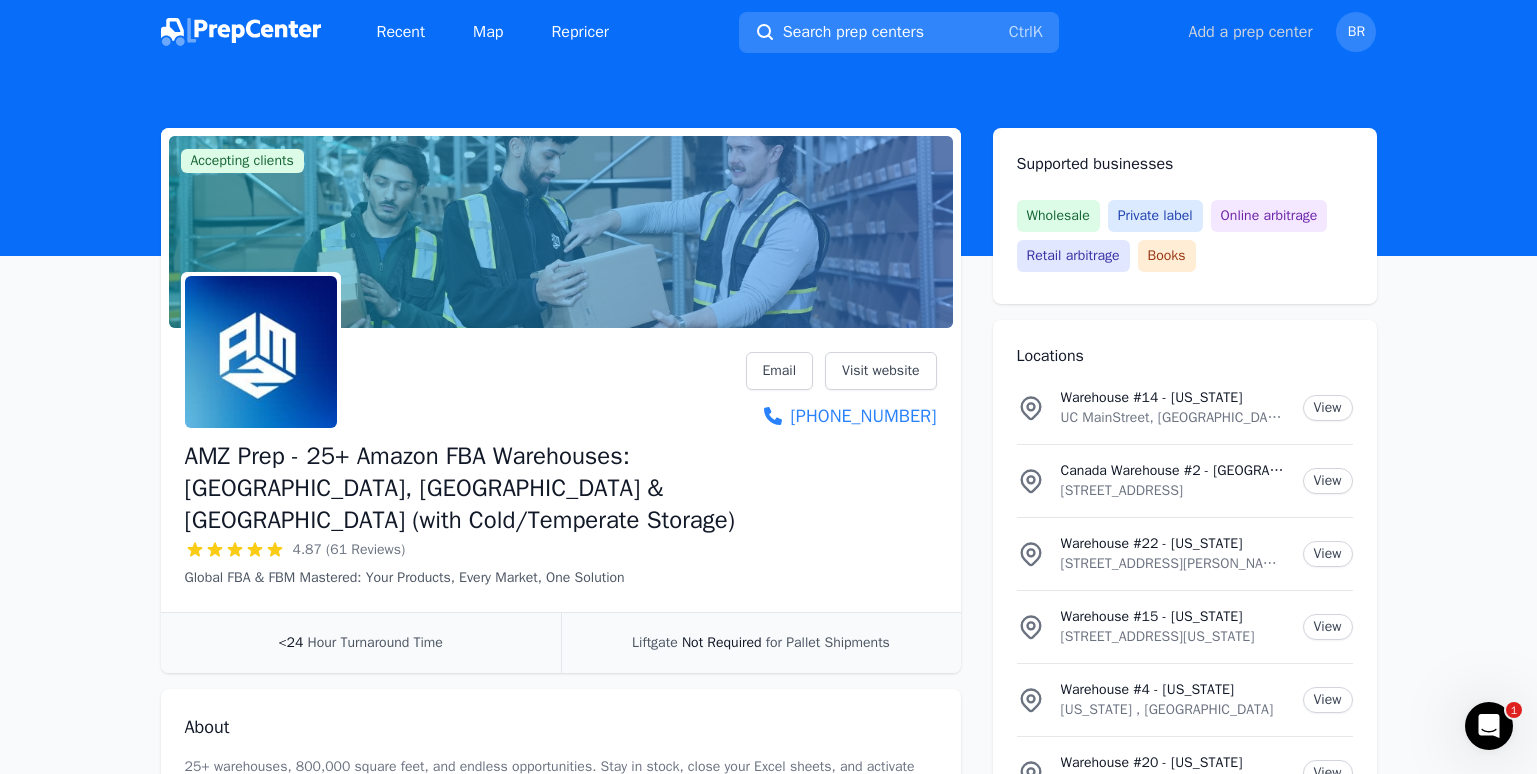 click on "Add a prep center" at bounding box center [1251, 32] 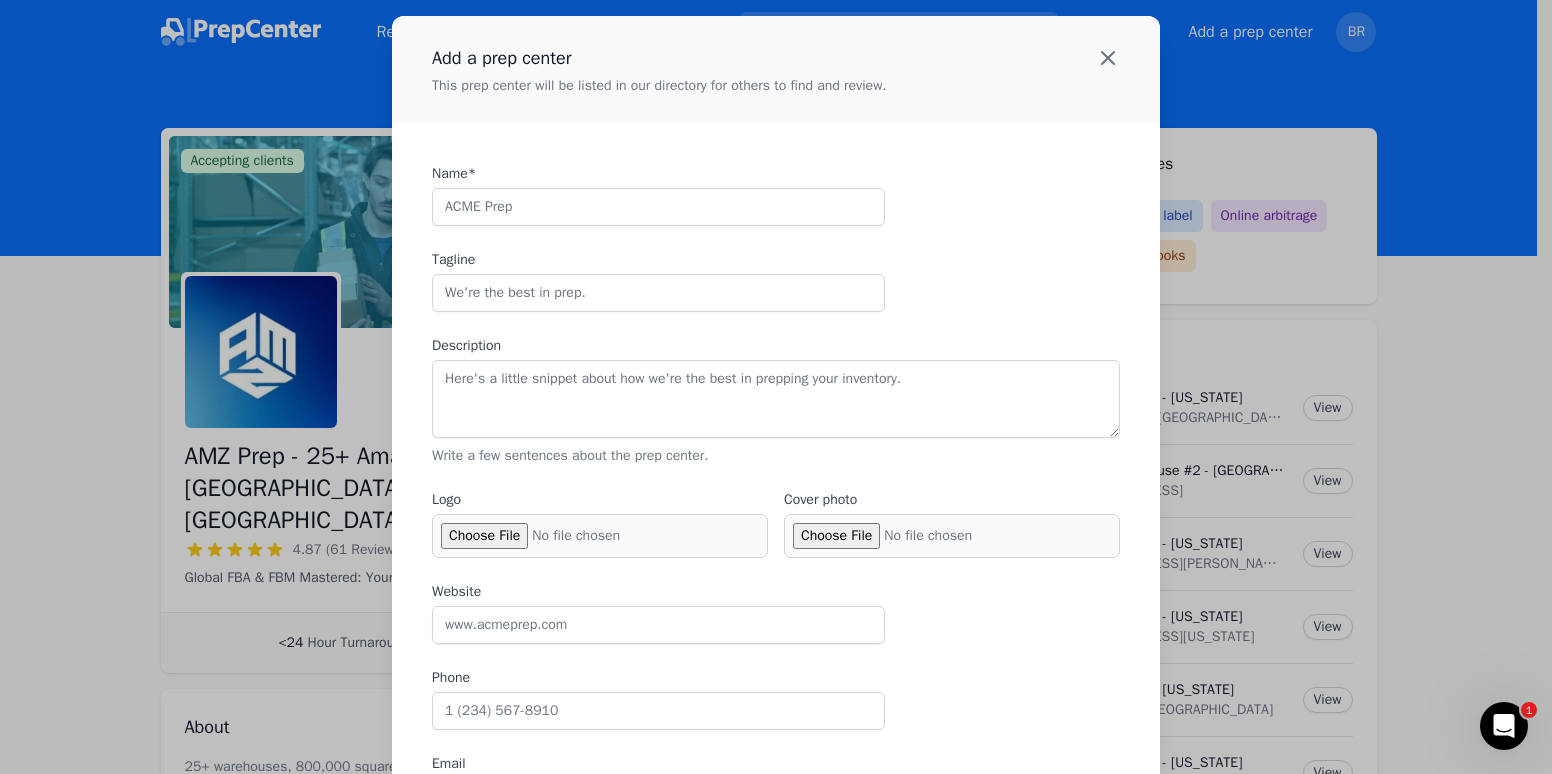 click 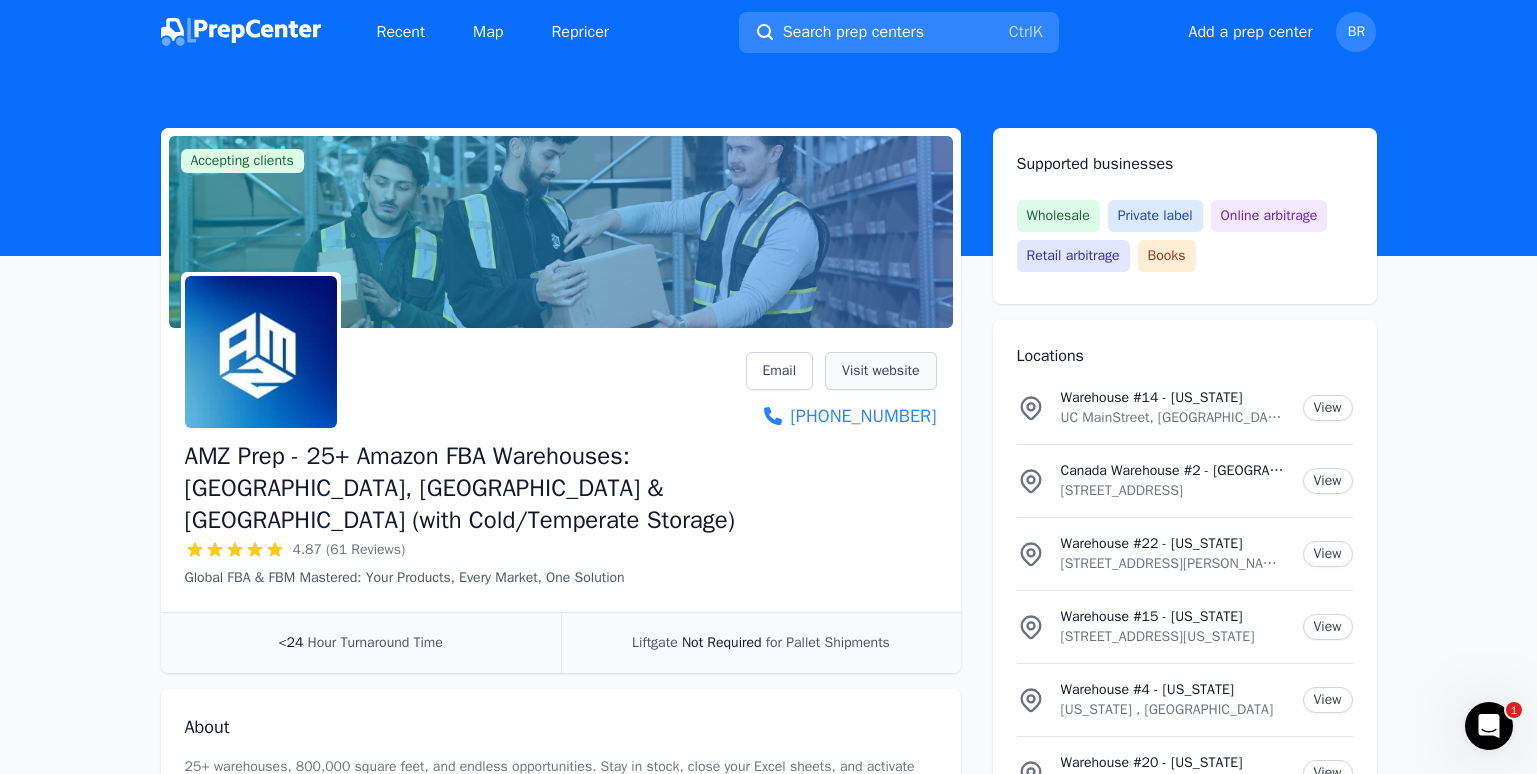 click on "Visit website" at bounding box center [880, 371] 